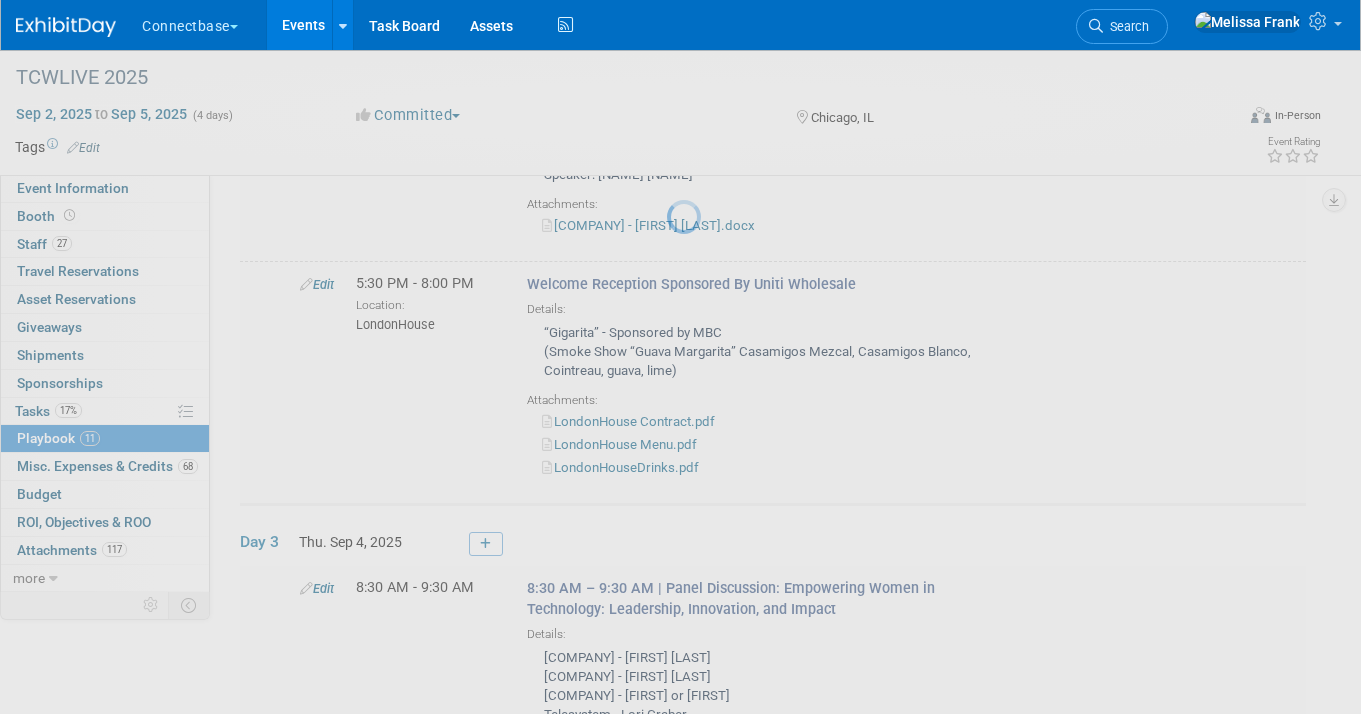 scroll, scrollTop: 2607, scrollLeft: 0, axis: vertical 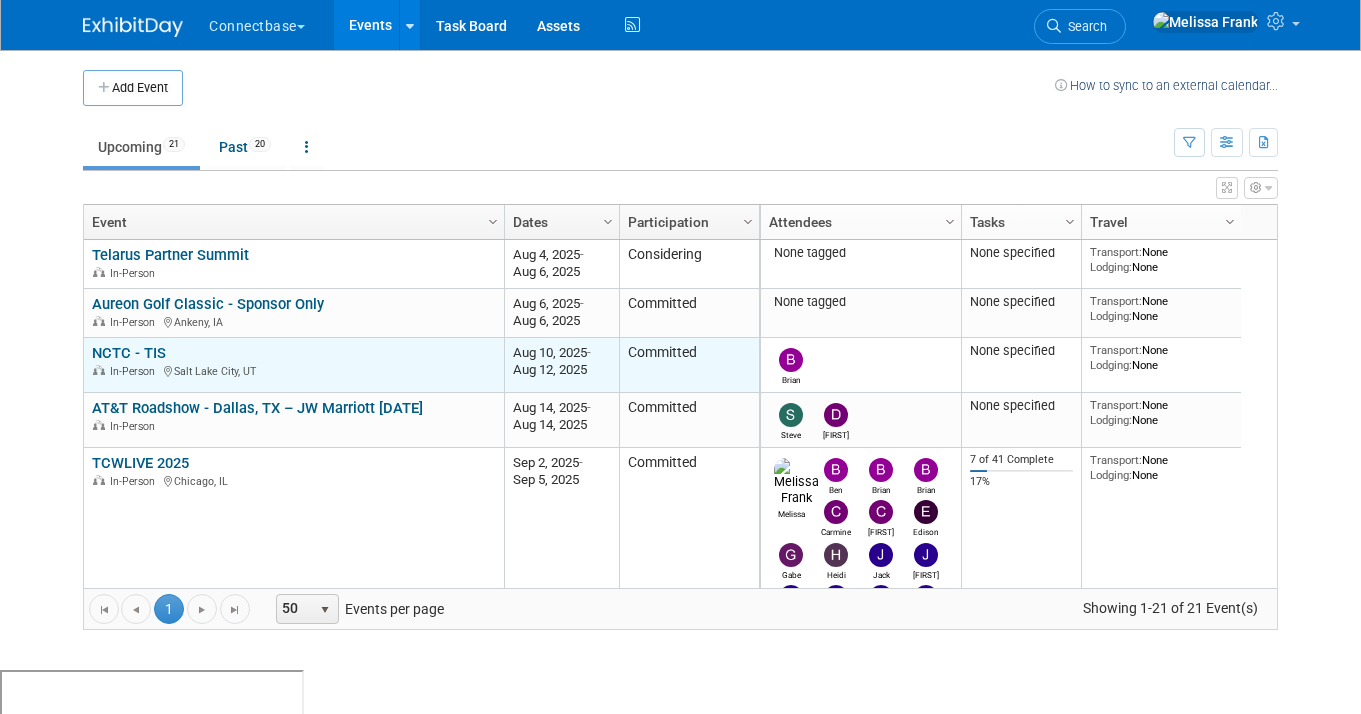 click on "NCTC - TIS" at bounding box center [129, 353] 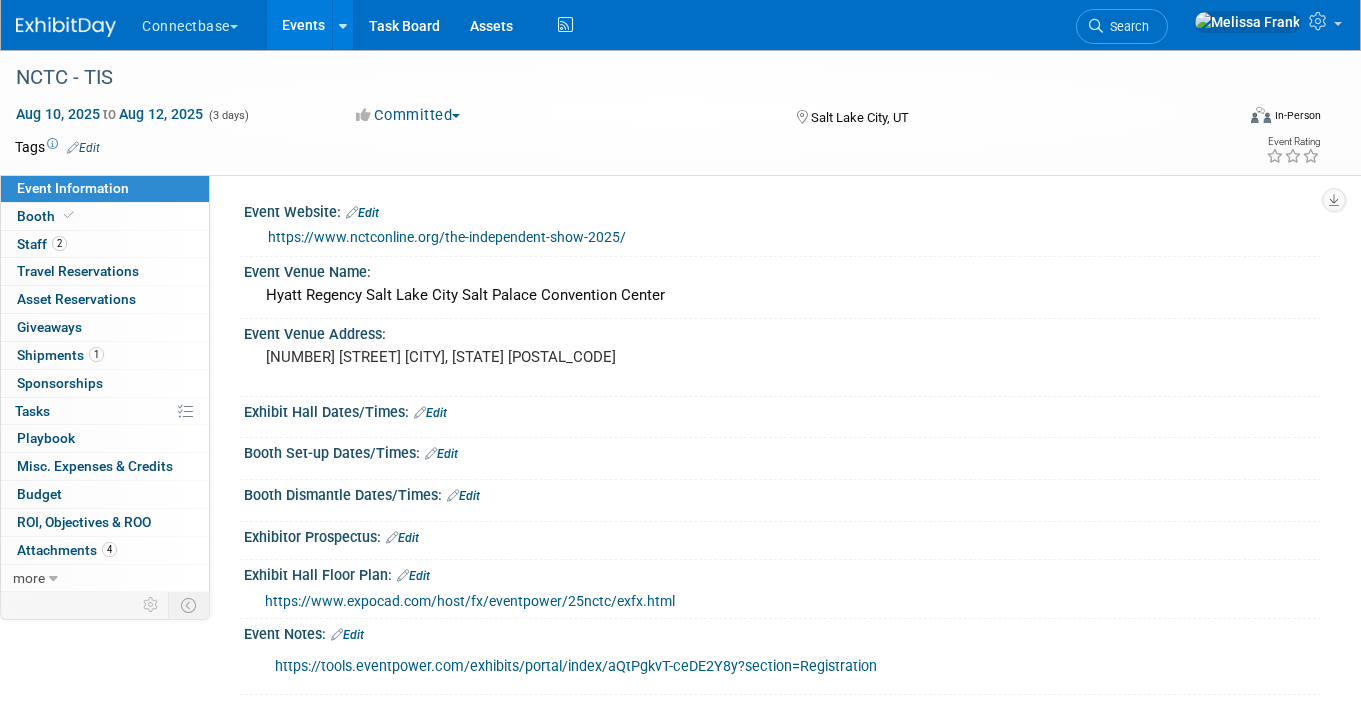 scroll, scrollTop: 0, scrollLeft: 0, axis: both 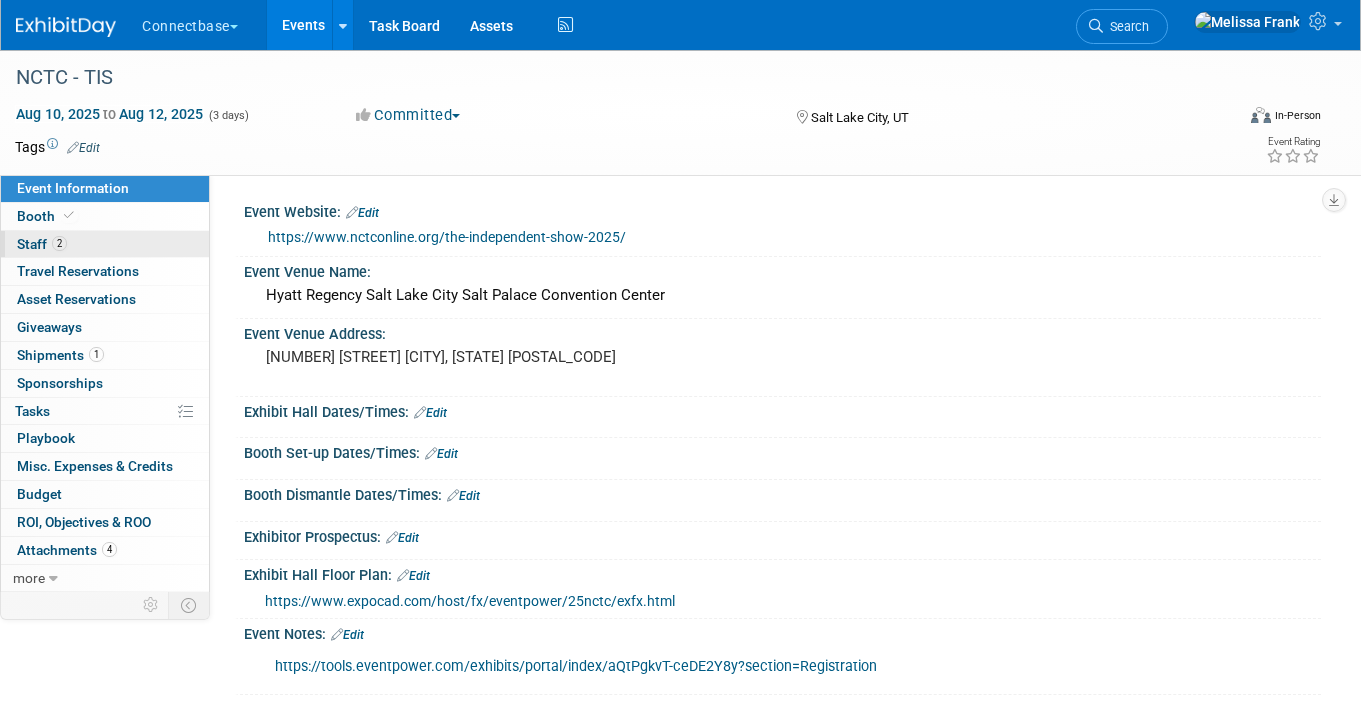 click on "2
Staff 2" at bounding box center [105, 244] 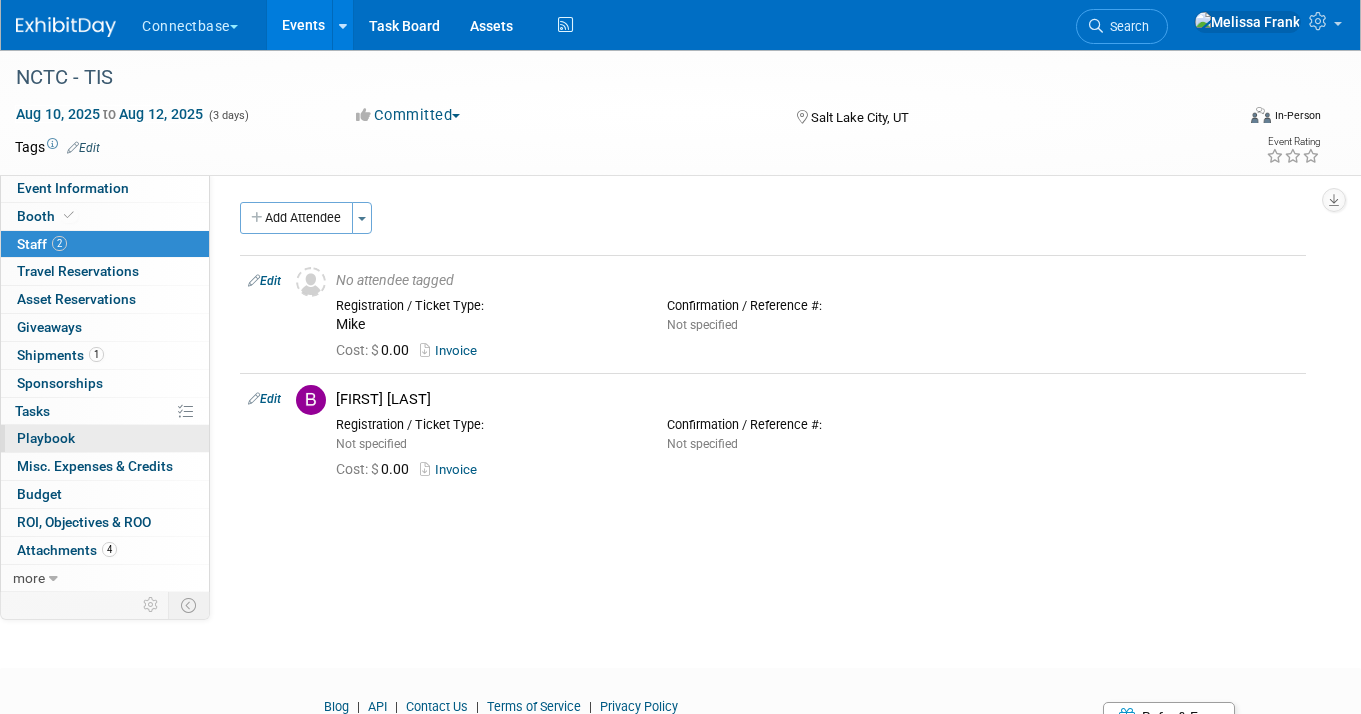 click on "0
Playbook 0" at bounding box center (105, 438) 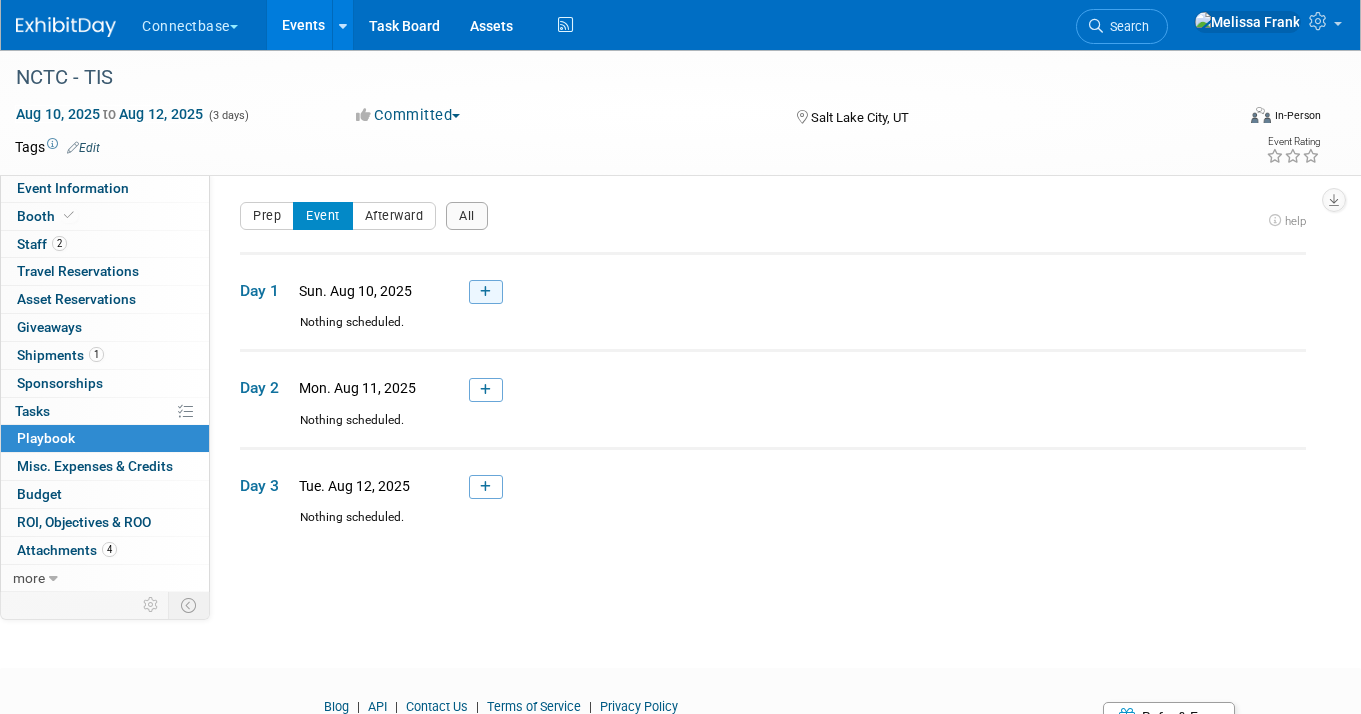 click at bounding box center [486, 292] 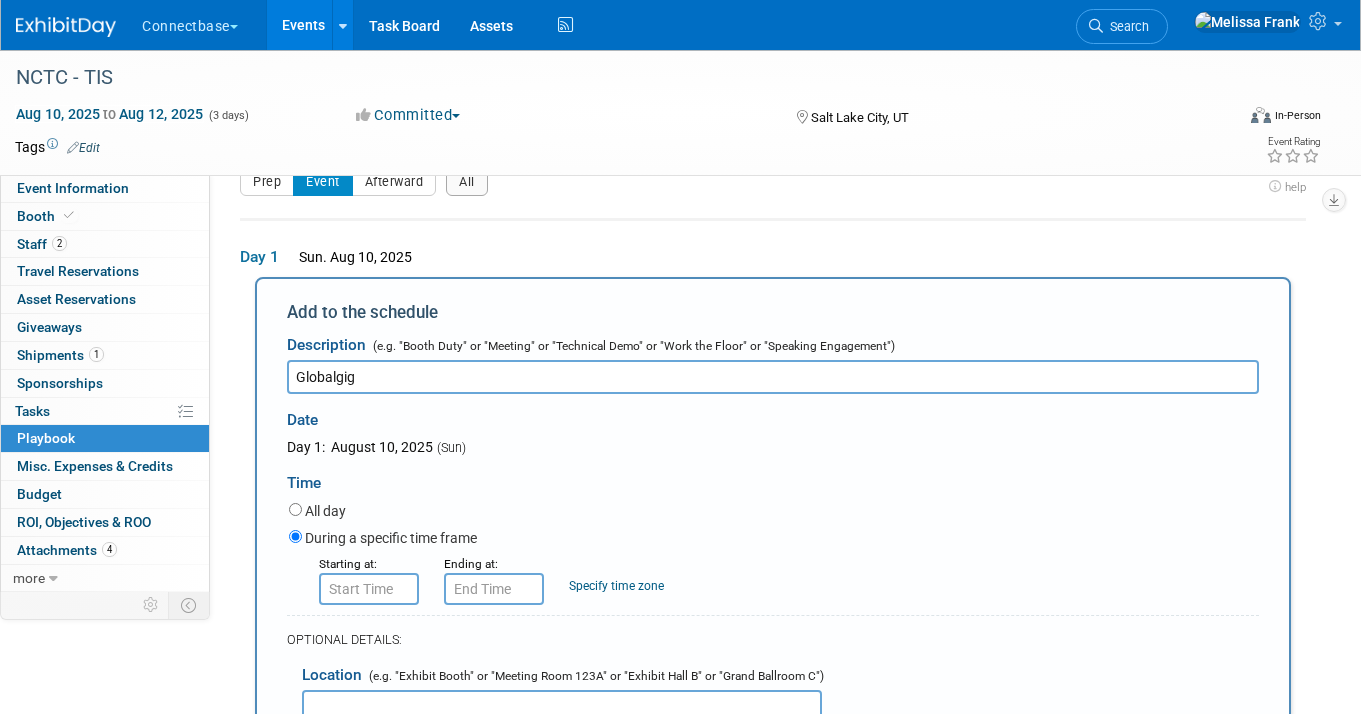 scroll, scrollTop: 195, scrollLeft: 0, axis: vertical 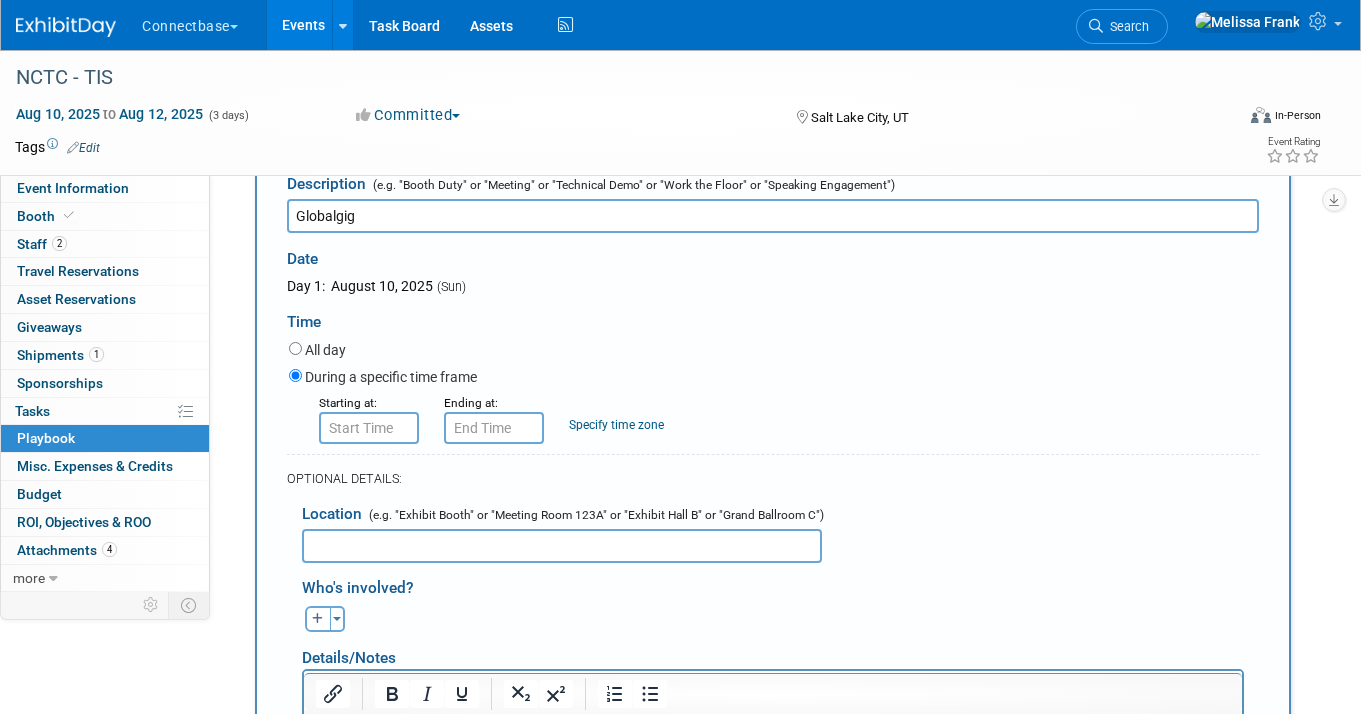 type on "Globalgig" 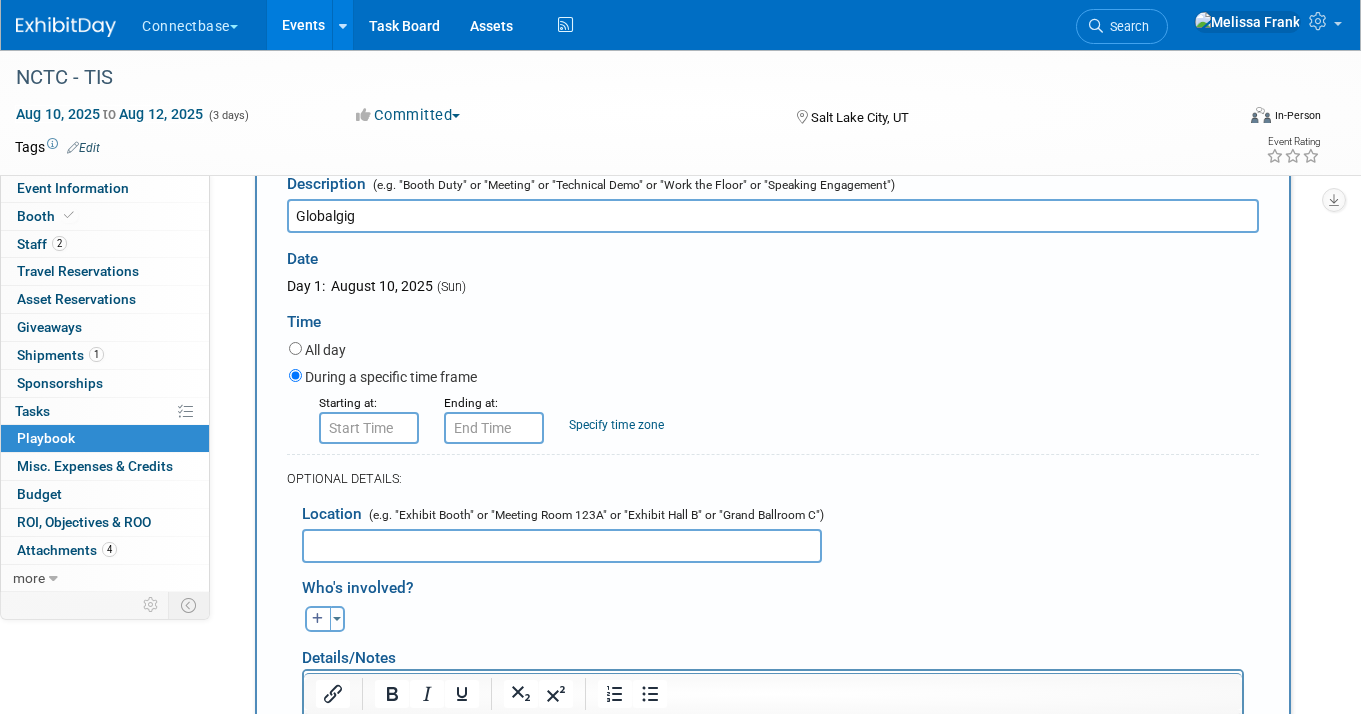 type on "8:00 AM" 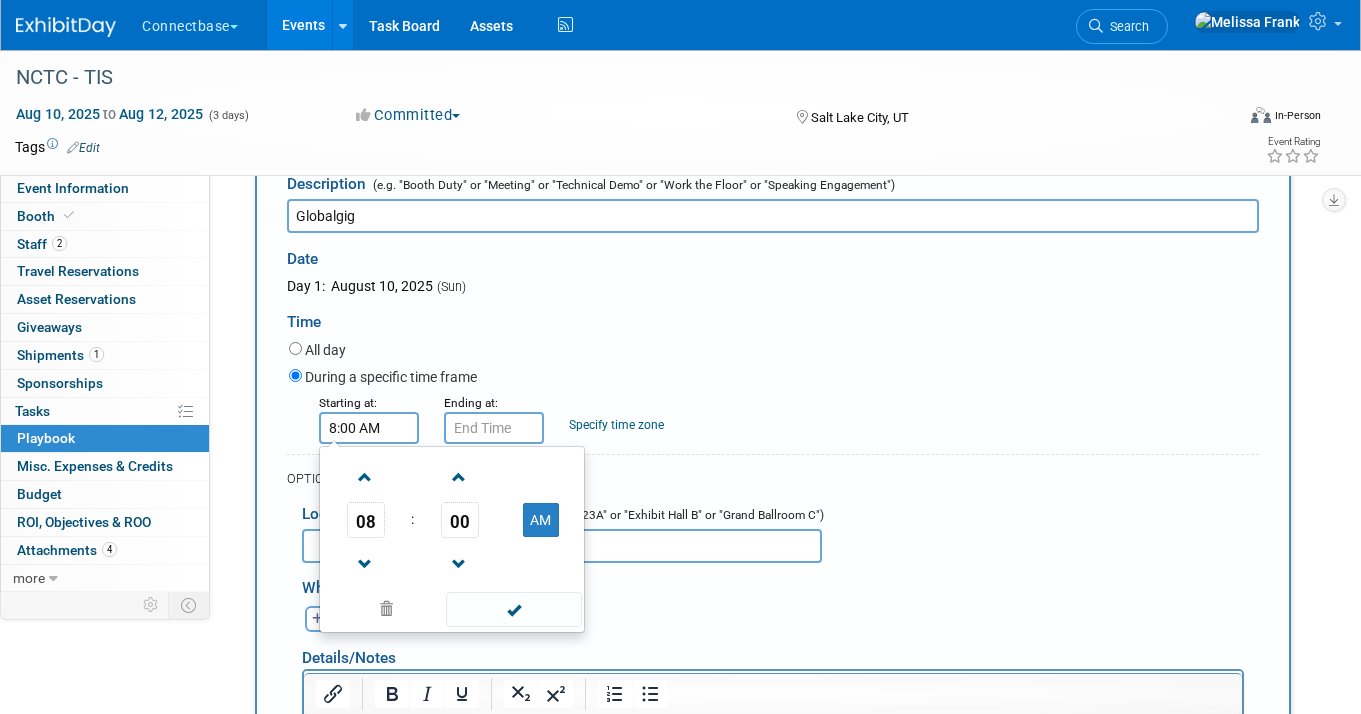click on "8:00 AM" at bounding box center (369, 428) 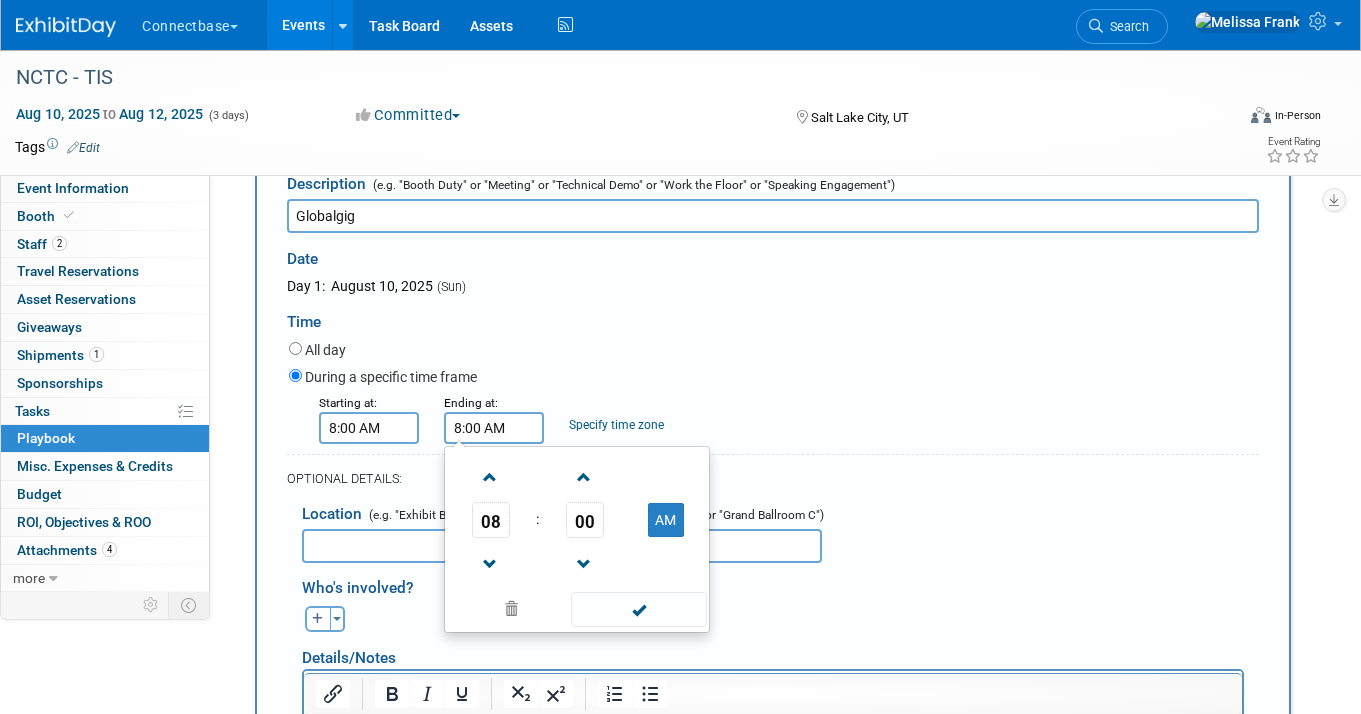 click on "8:00 AM" at bounding box center [494, 428] 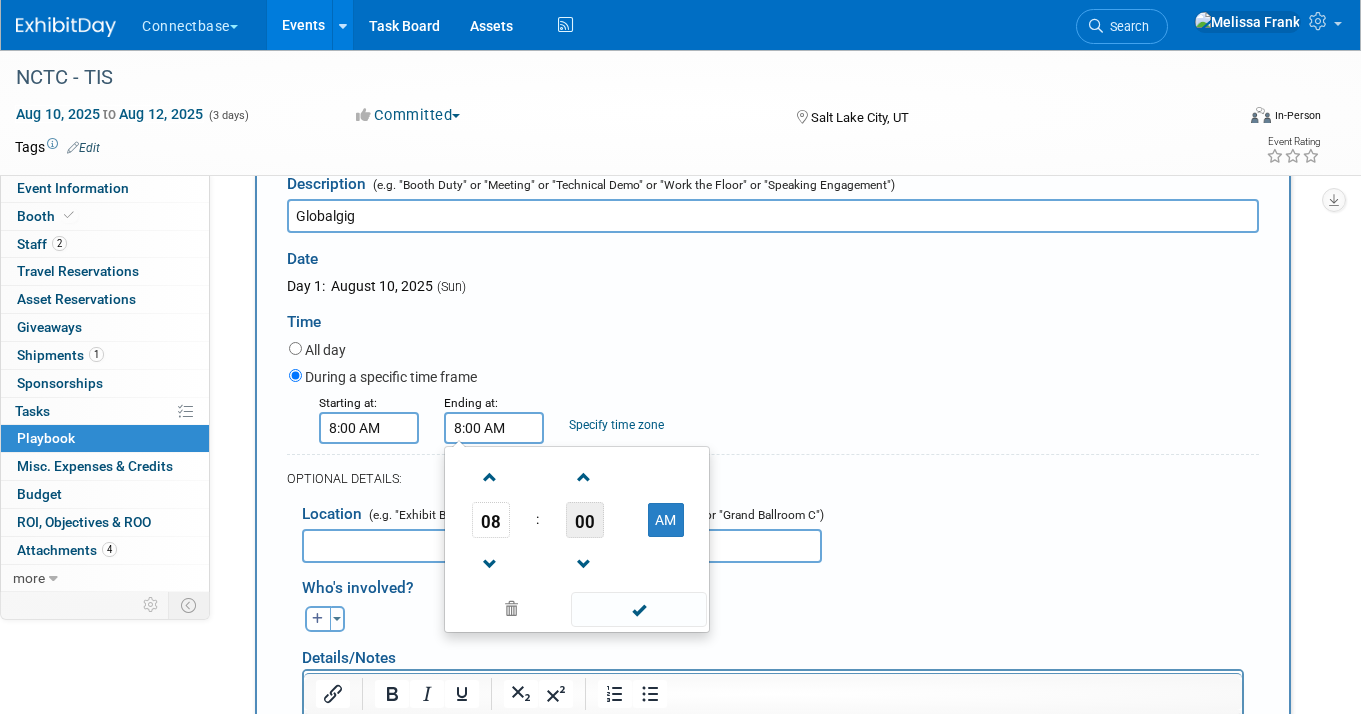 click on "00" at bounding box center (585, 520) 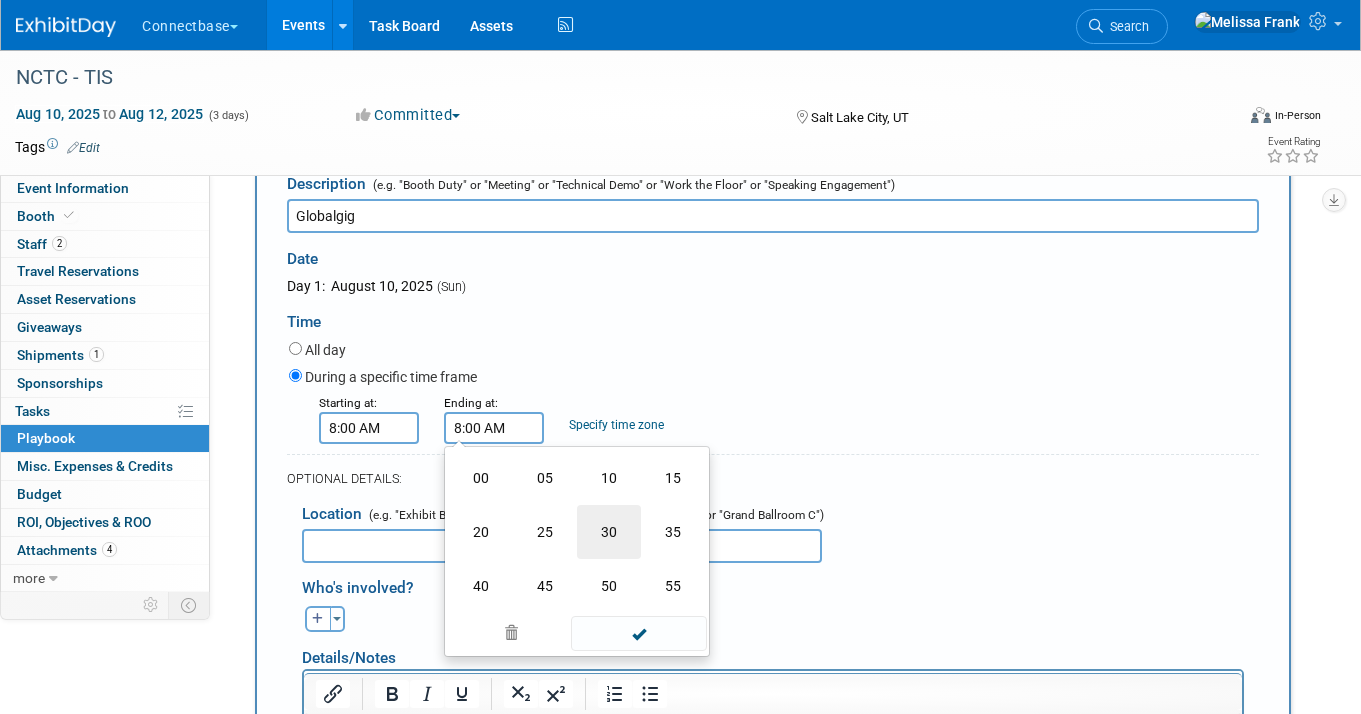 click on "30" at bounding box center (609, 532) 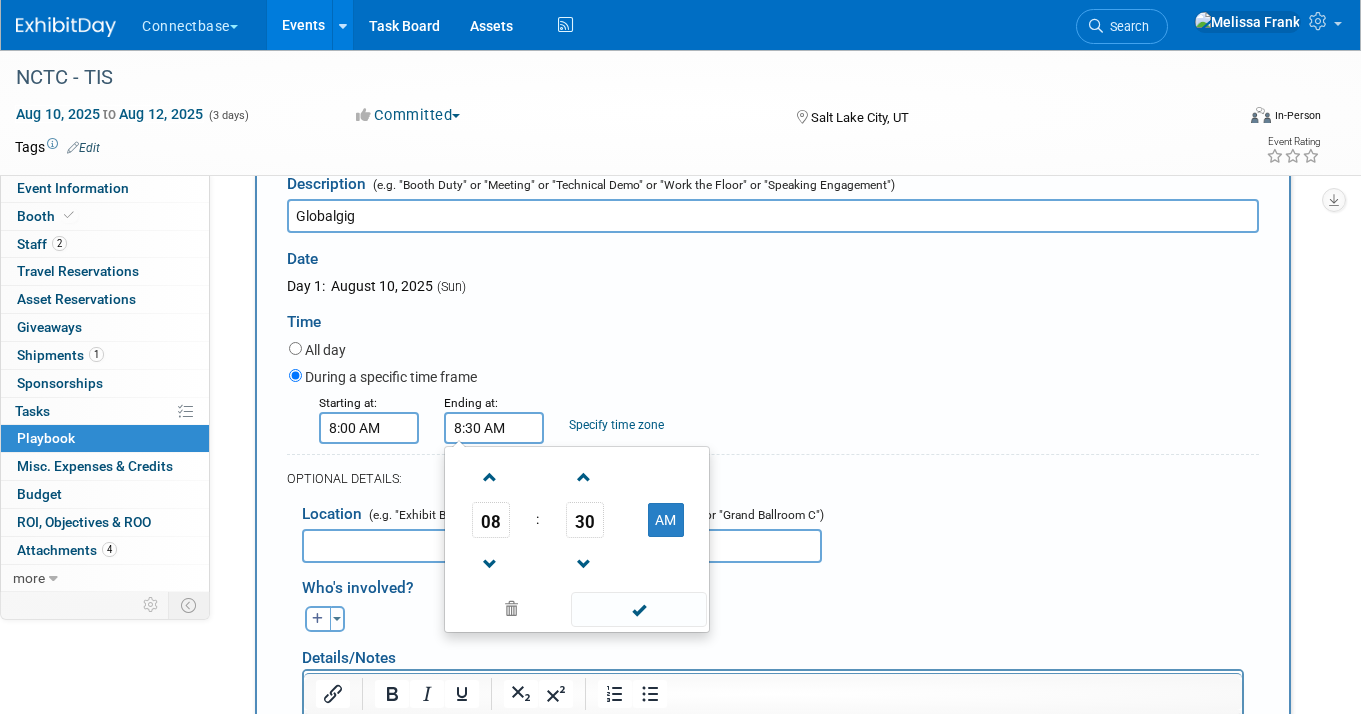 scroll, scrollTop: 428, scrollLeft: 0, axis: vertical 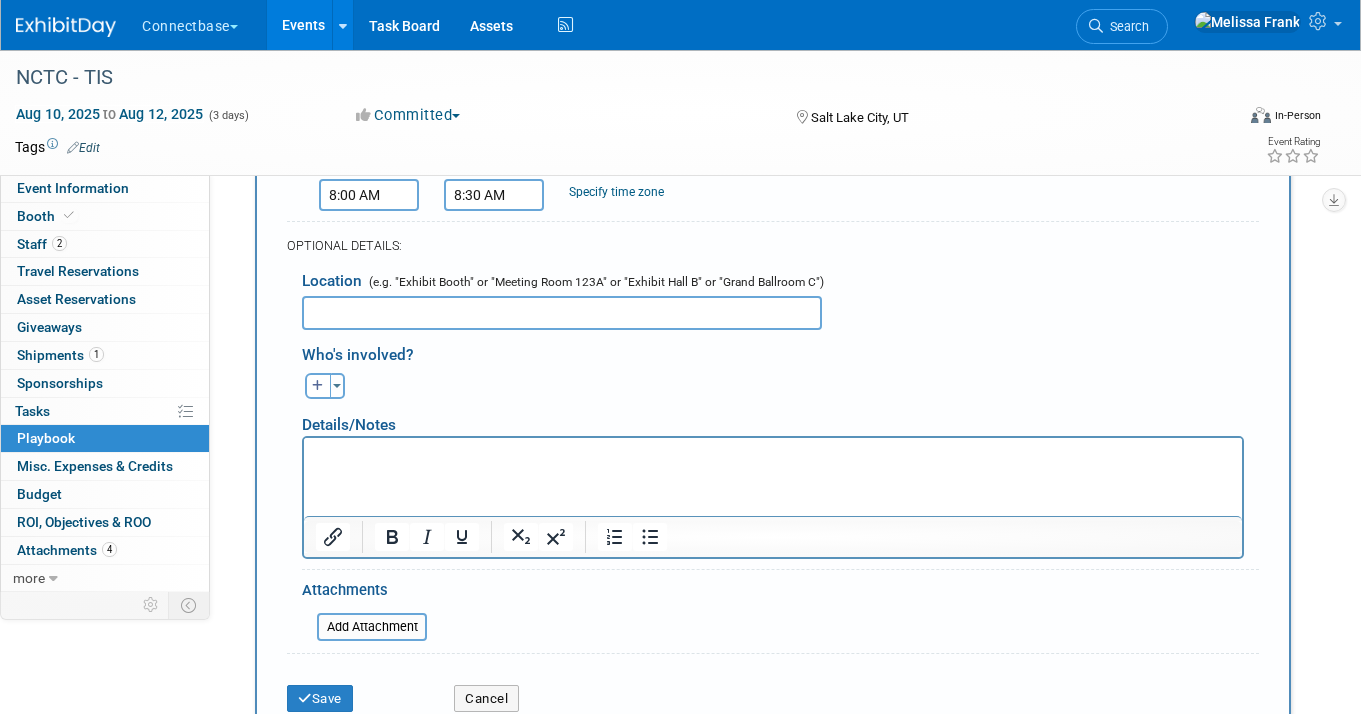click at bounding box center (562, 313) 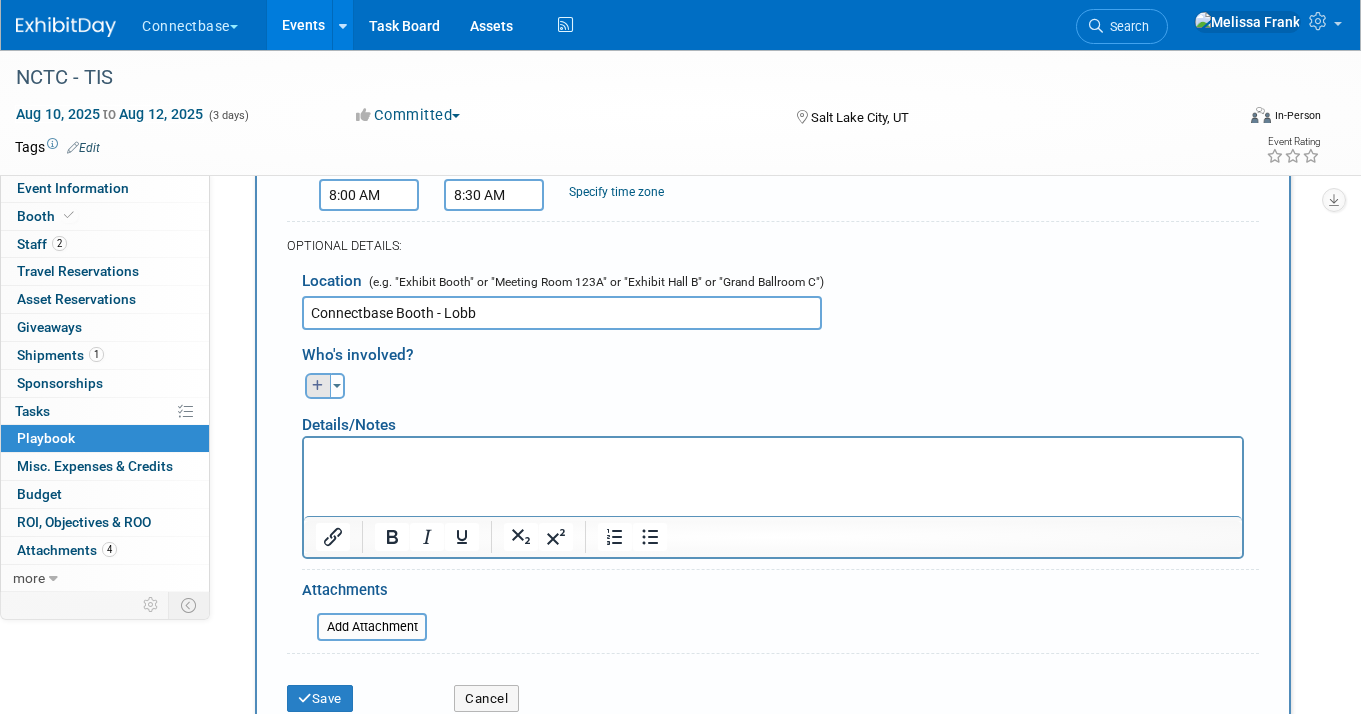 type on "Connectbase Booth - Lobb" 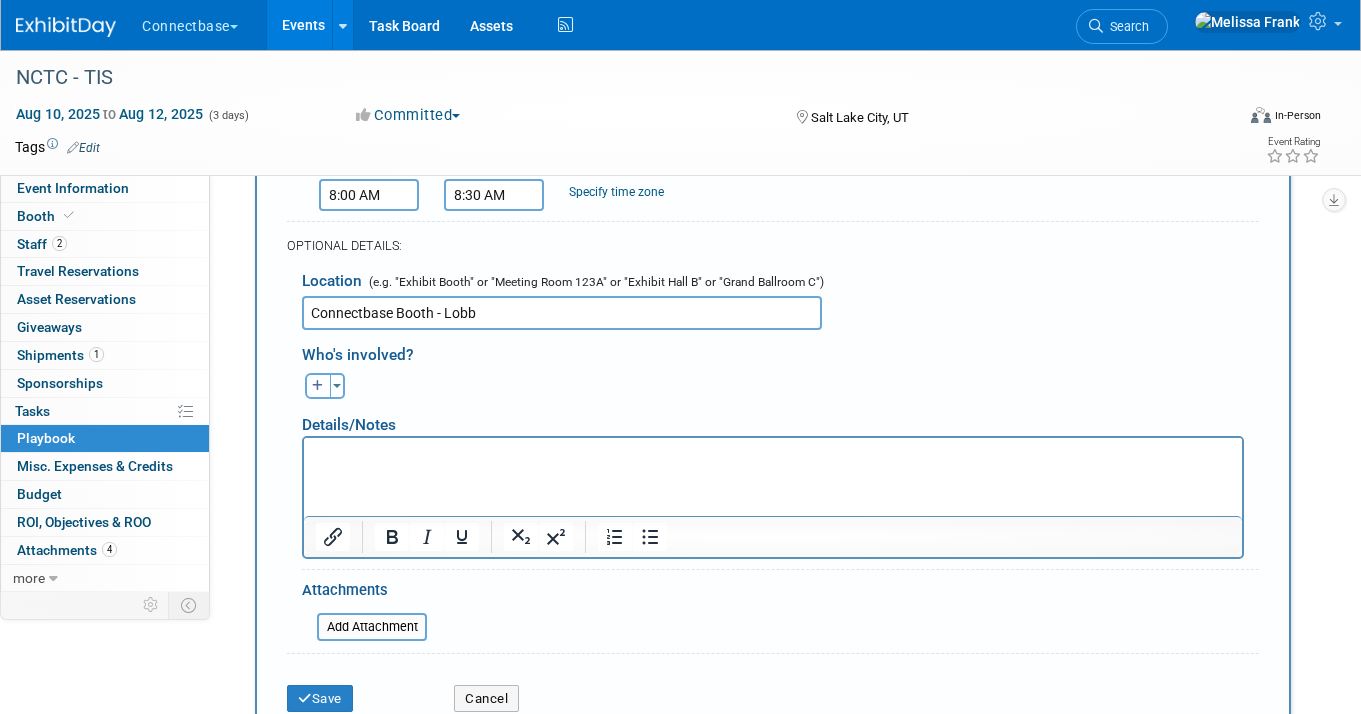 click at bounding box center [318, 386] 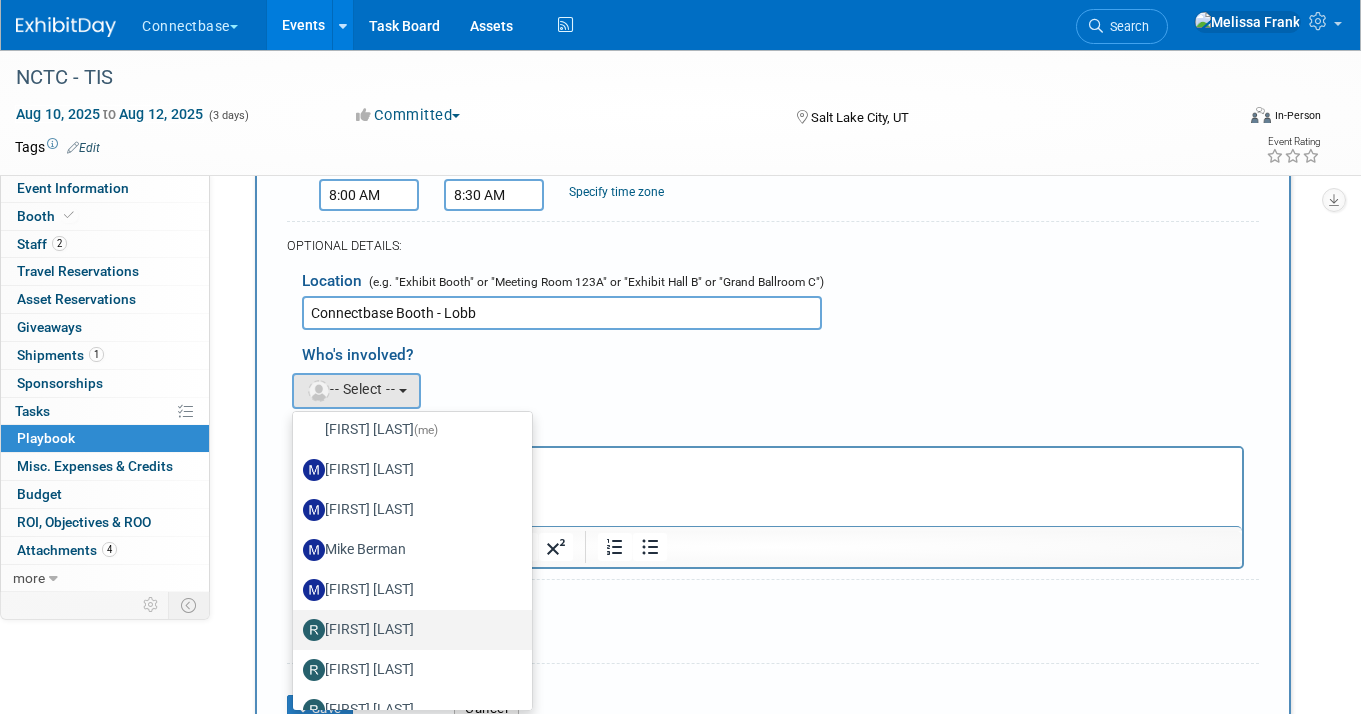 scroll, scrollTop: 1034, scrollLeft: 0, axis: vertical 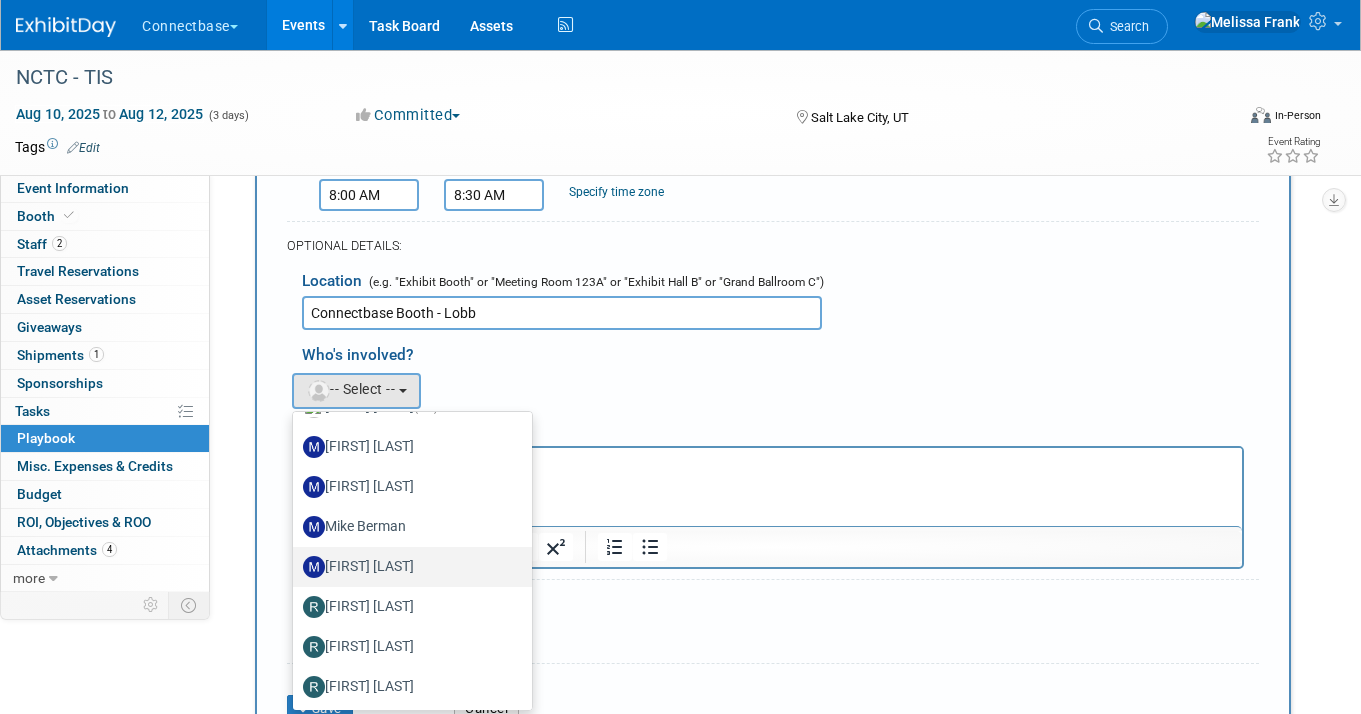 click on "Mike Oser" at bounding box center (407, 567) 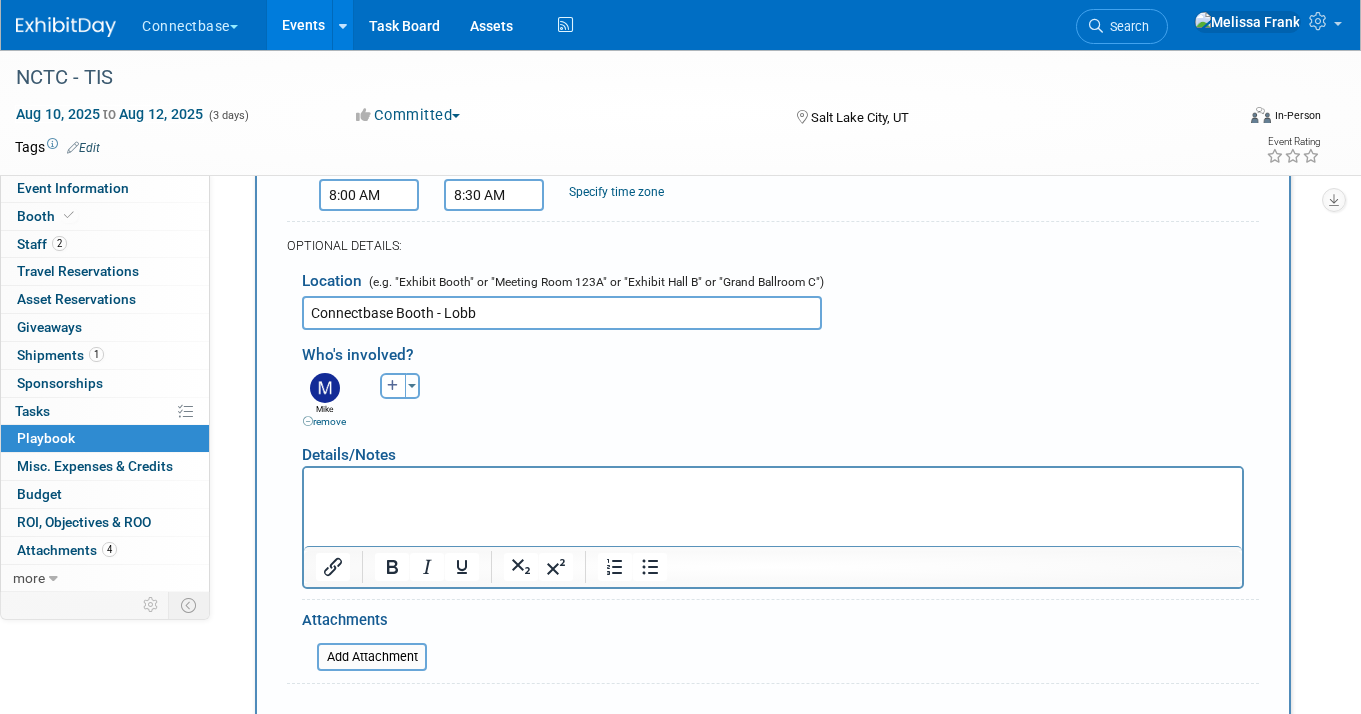 click on "Ben
remove
Brian
remove
Brian
remove
(me)" at bounding box center [780, 398] 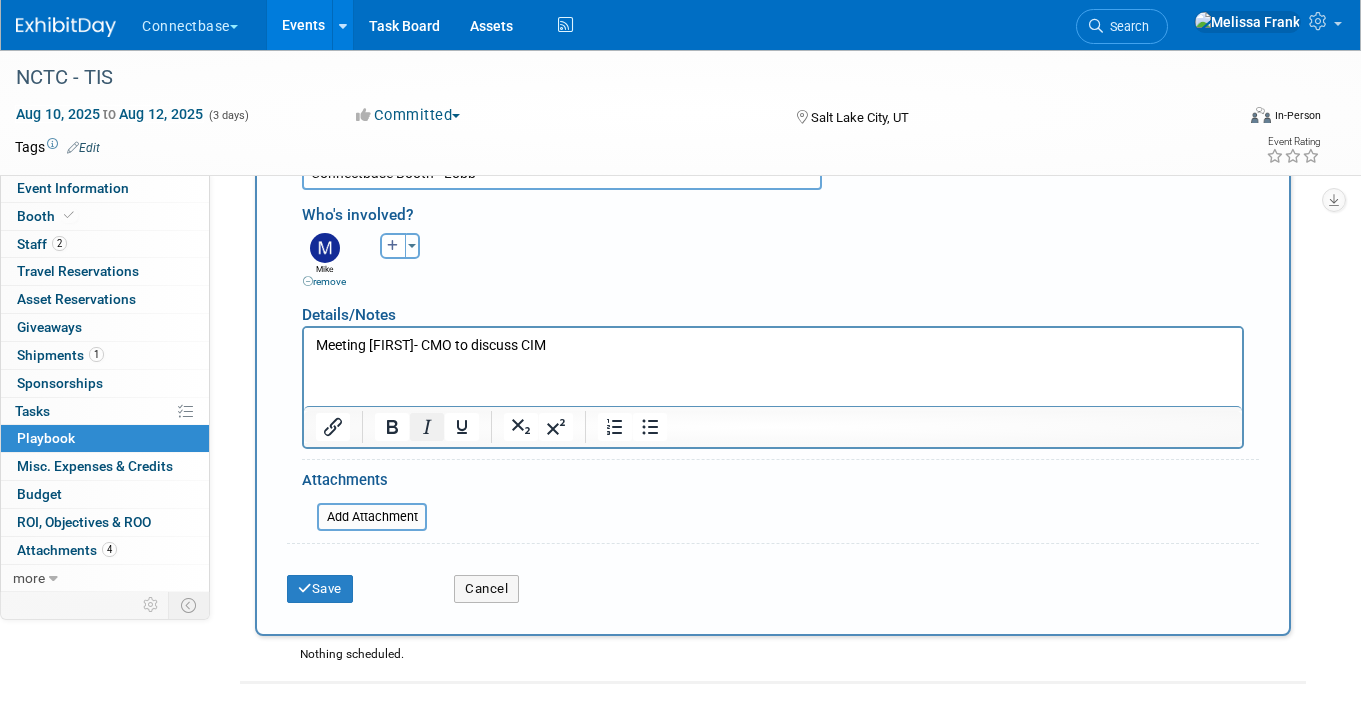 scroll, scrollTop: 666, scrollLeft: 0, axis: vertical 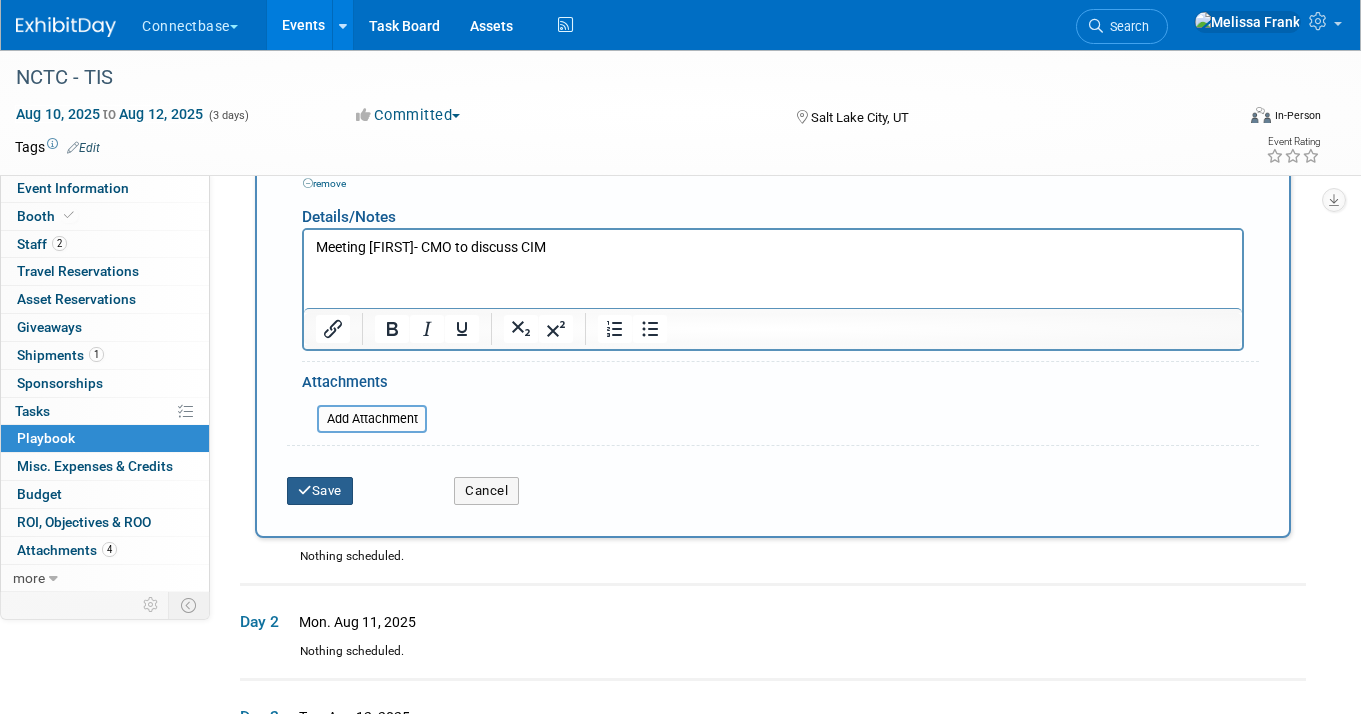 click on "Save" at bounding box center [320, 491] 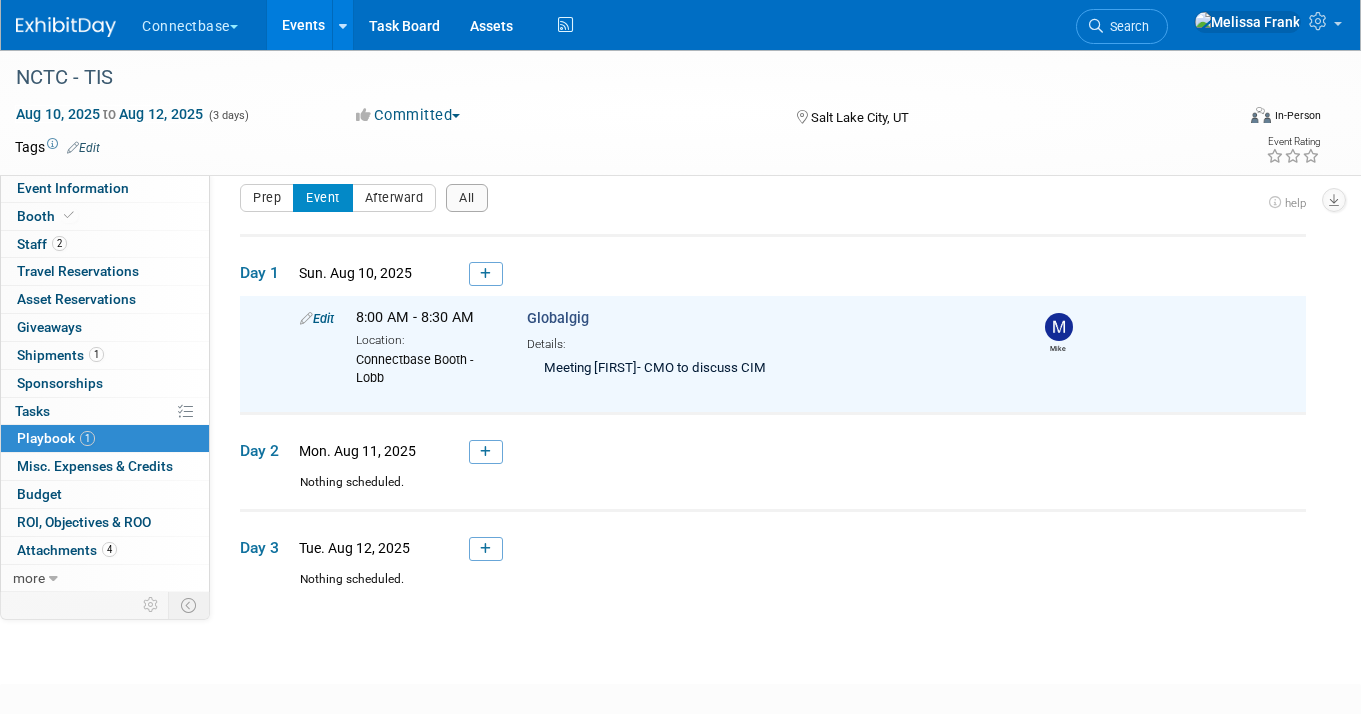 scroll, scrollTop: 0, scrollLeft: 0, axis: both 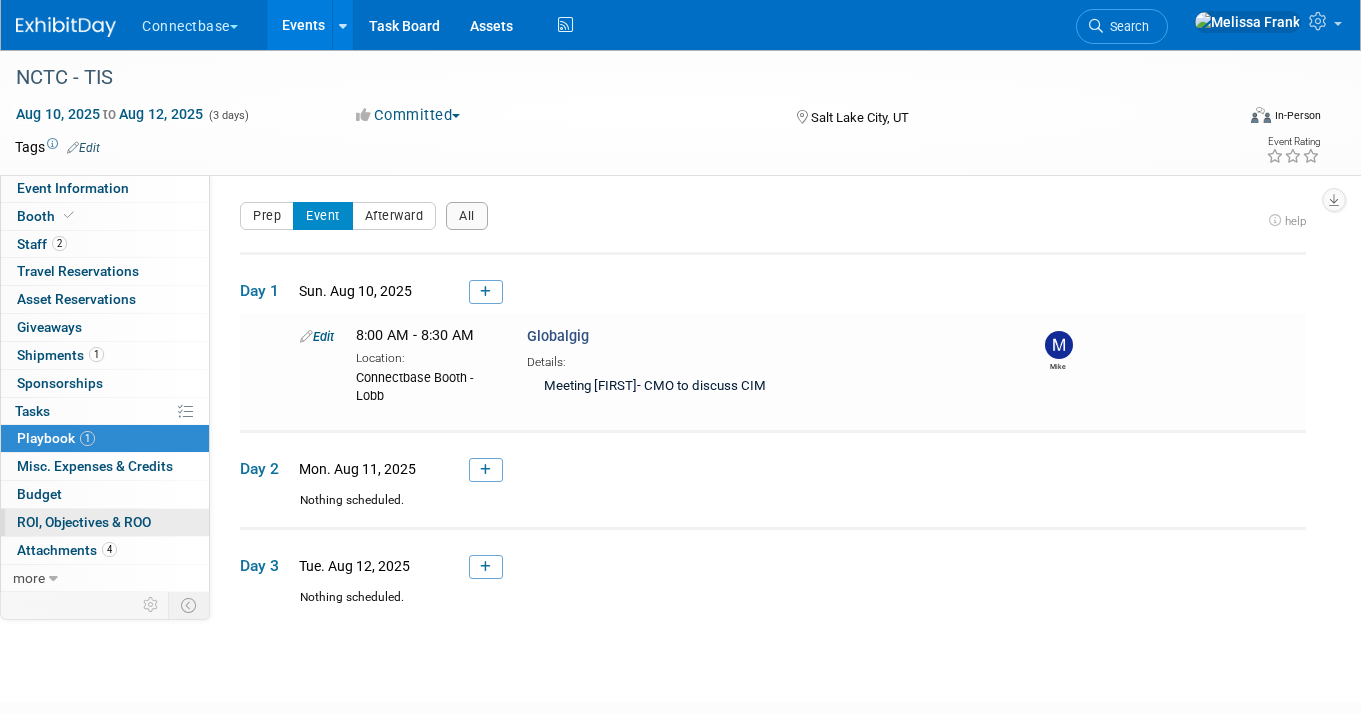 click on "0
ROI, Objectives & ROO 0" at bounding box center (105, 522) 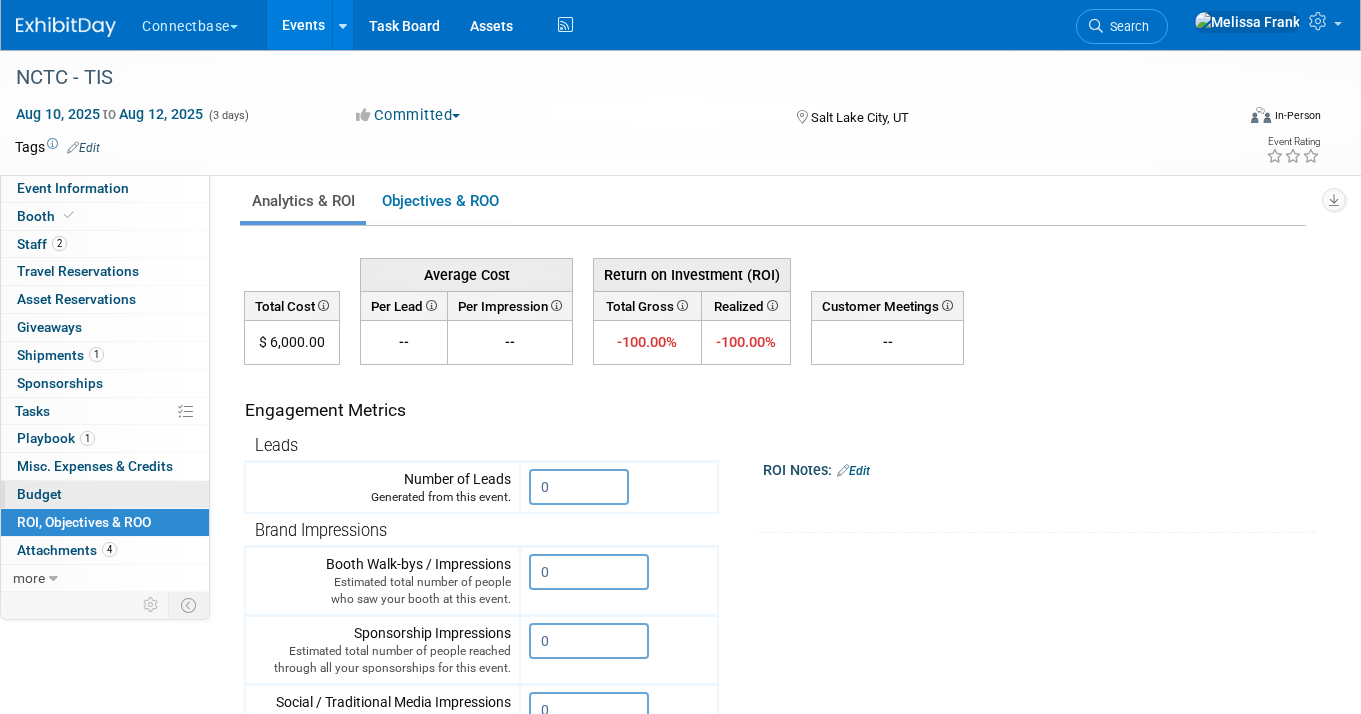 scroll, scrollTop: 0, scrollLeft: 0, axis: both 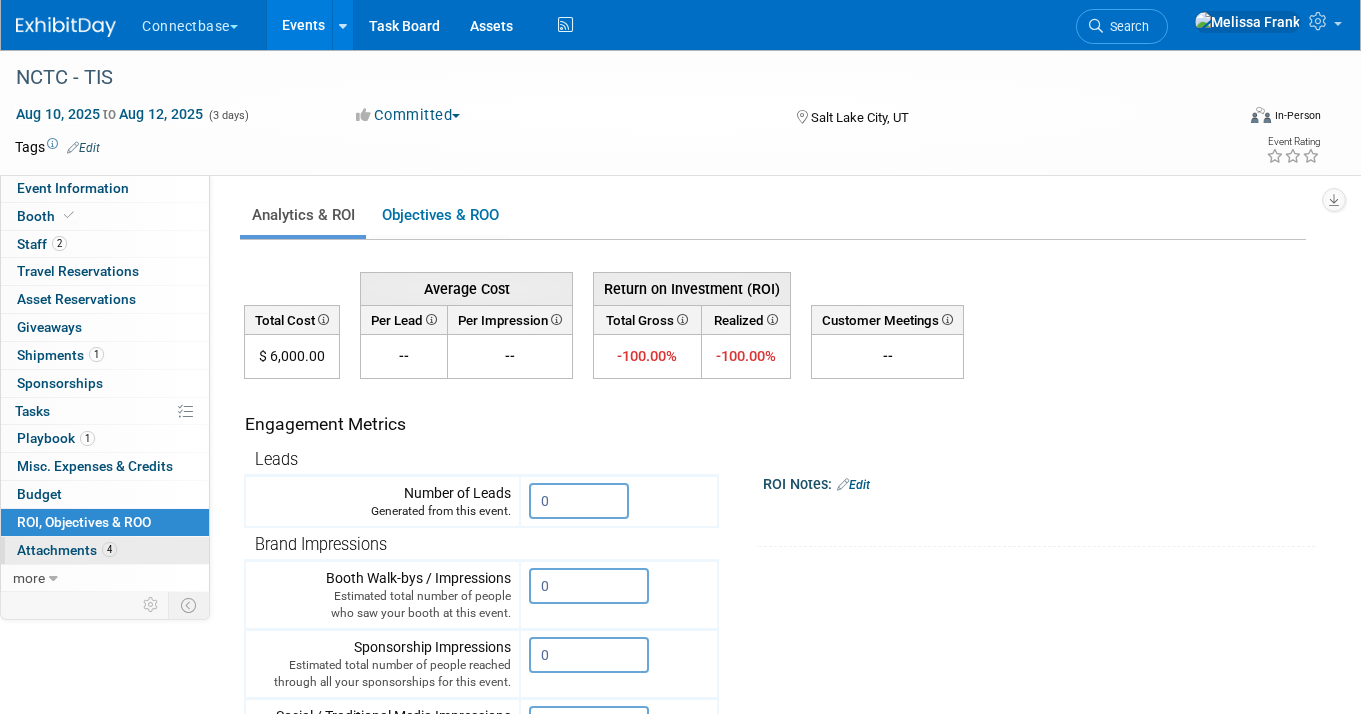 click on "Attachments 4" at bounding box center (67, 550) 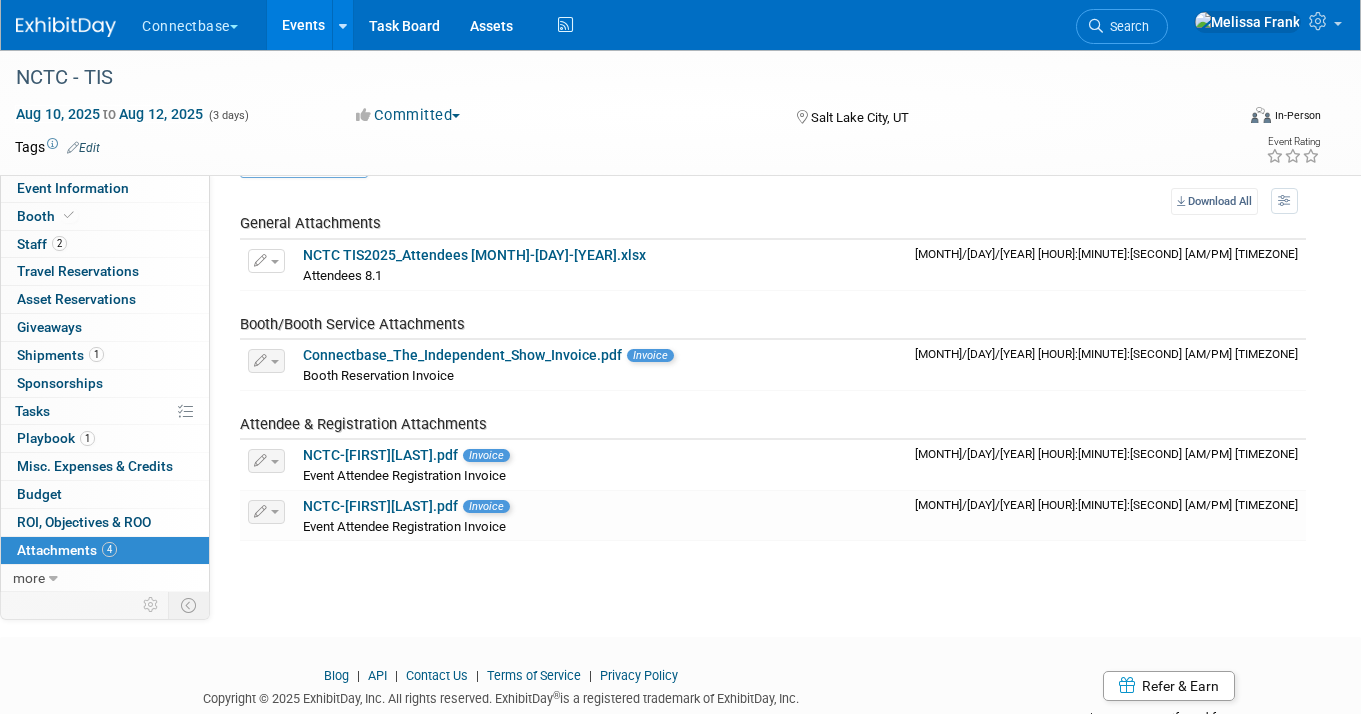 scroll, scrollTop: 61, scrollLeft: 0, axis: vertical 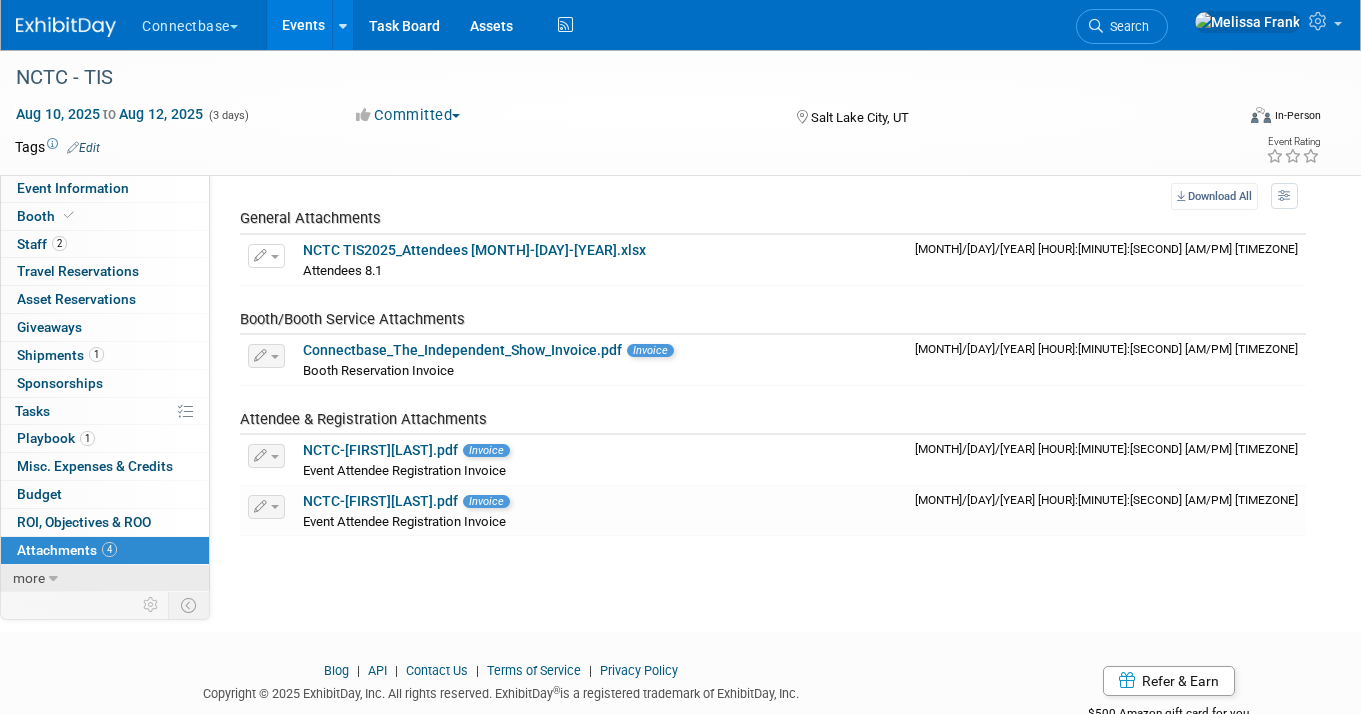 click on "more" at bounding box center [105, 578] 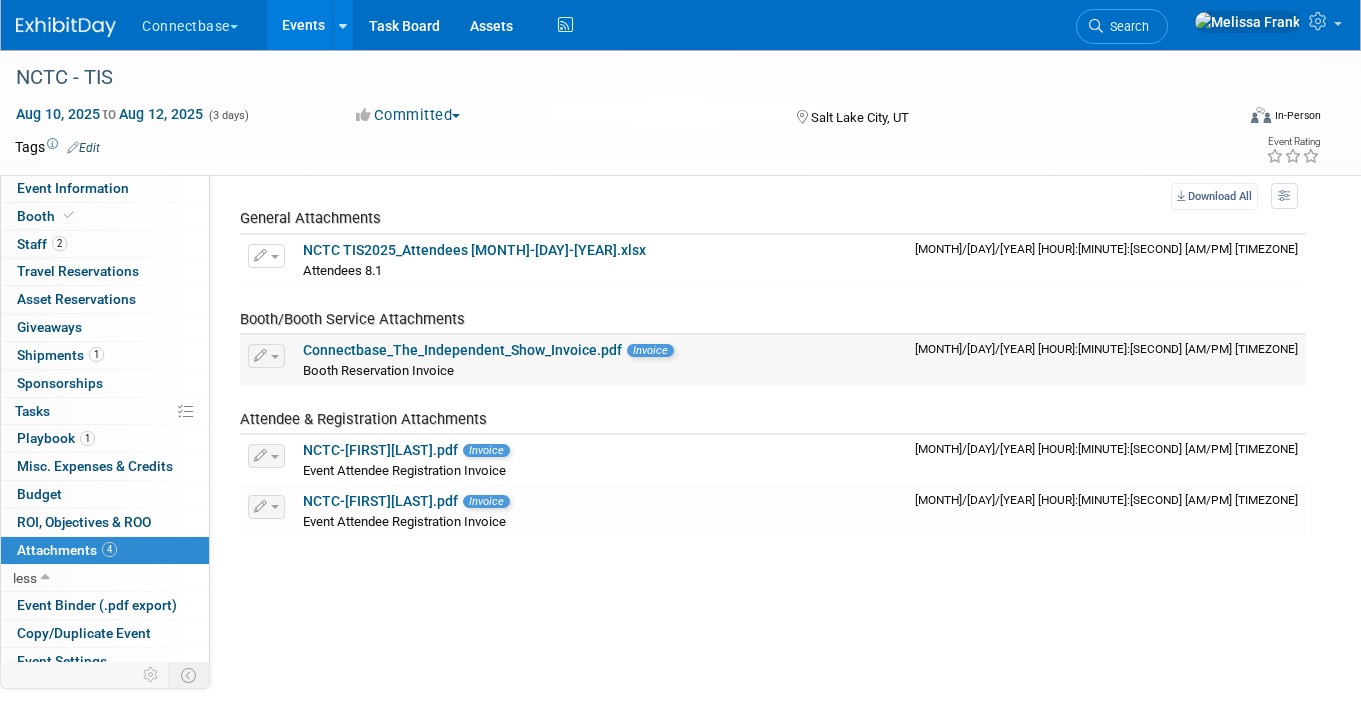scroll, scrollTop: 69, scrollLeft: 0, axis: vertical 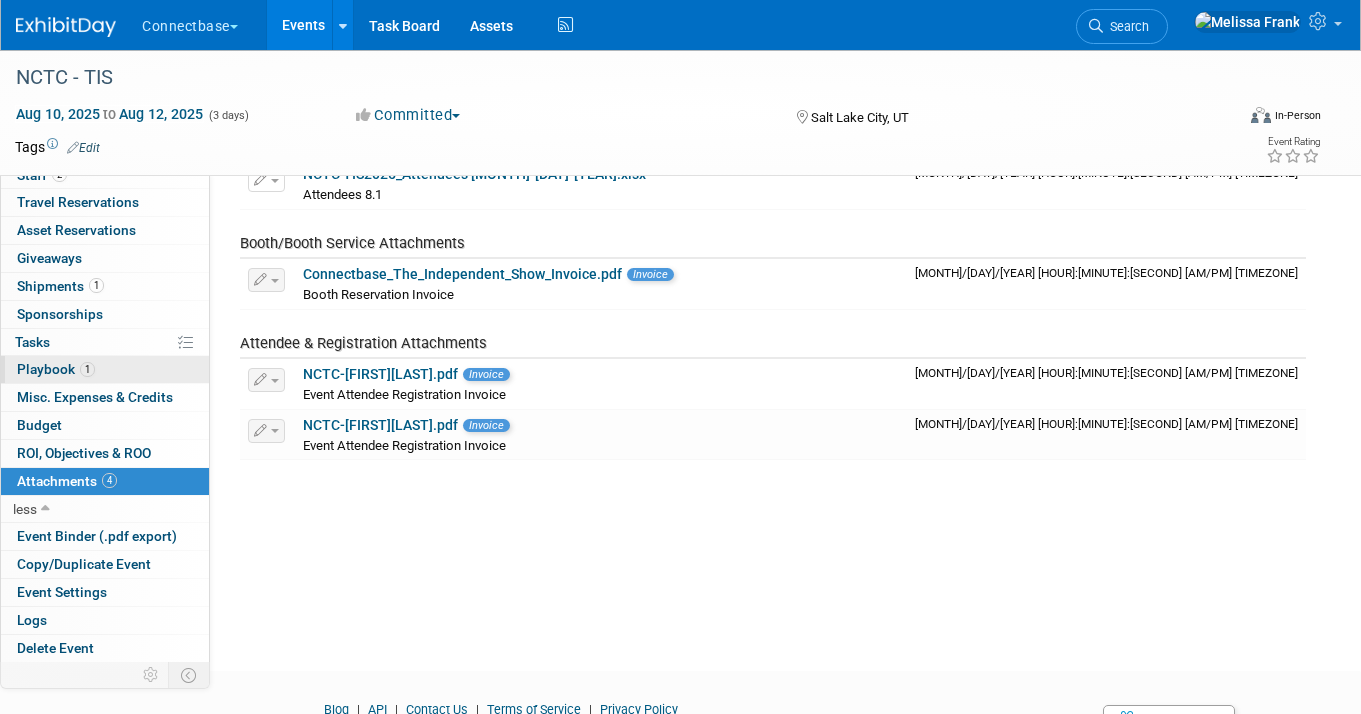 click on "1" at bounding box center (87, 369) 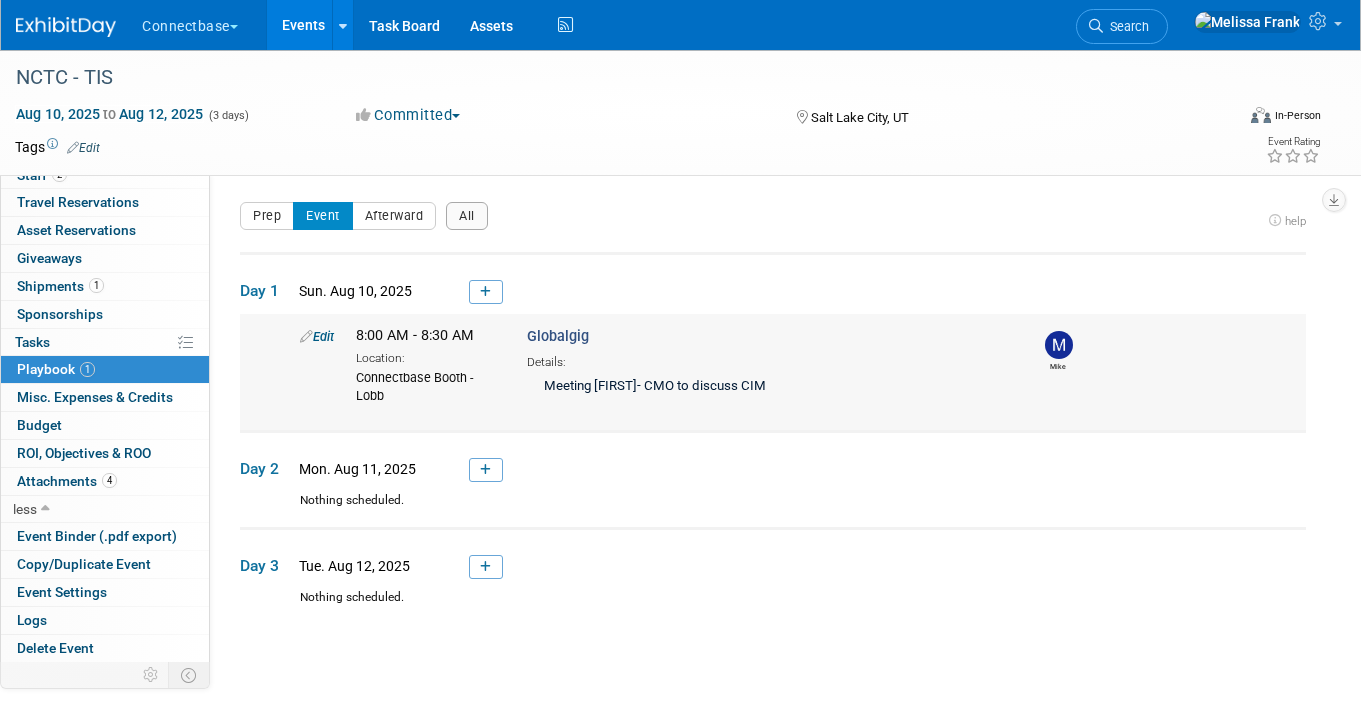 click on "Edit" at bounding box center [317, 336] 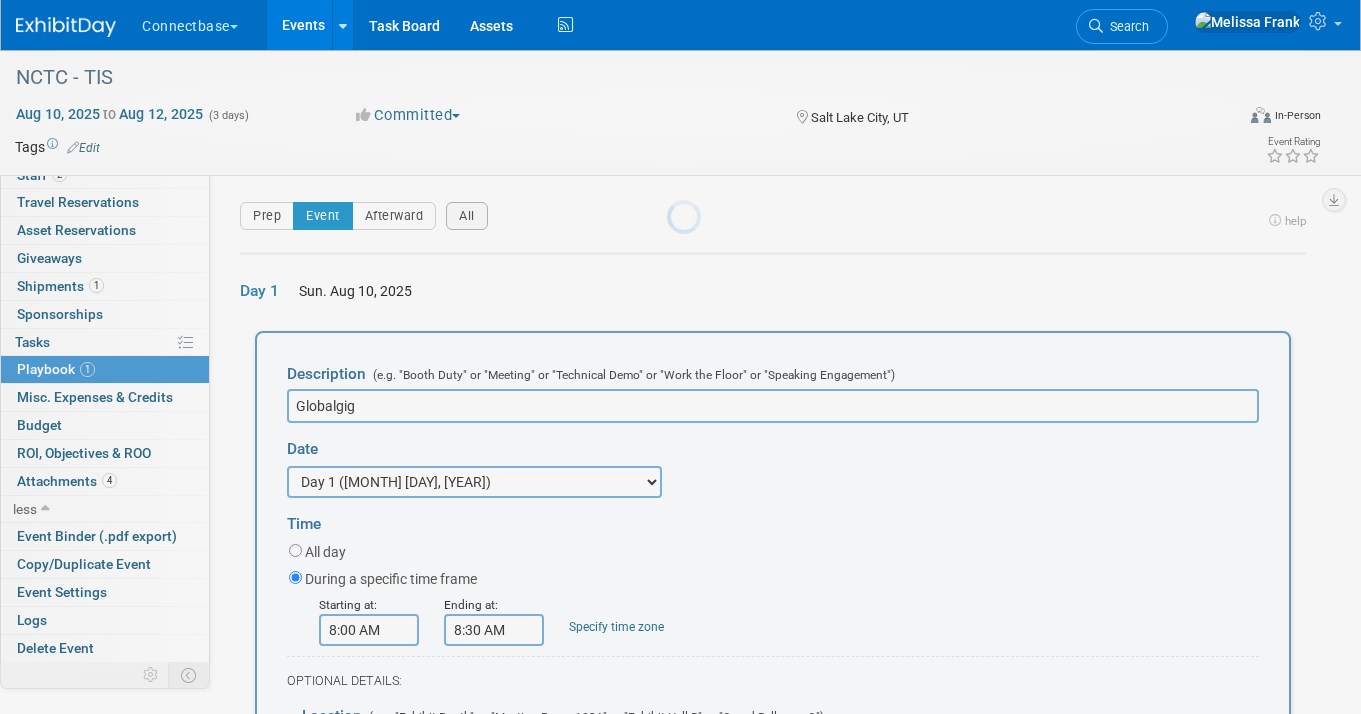 scroll, scrollTop: 53, scrollLeft: 0, axis: vertical 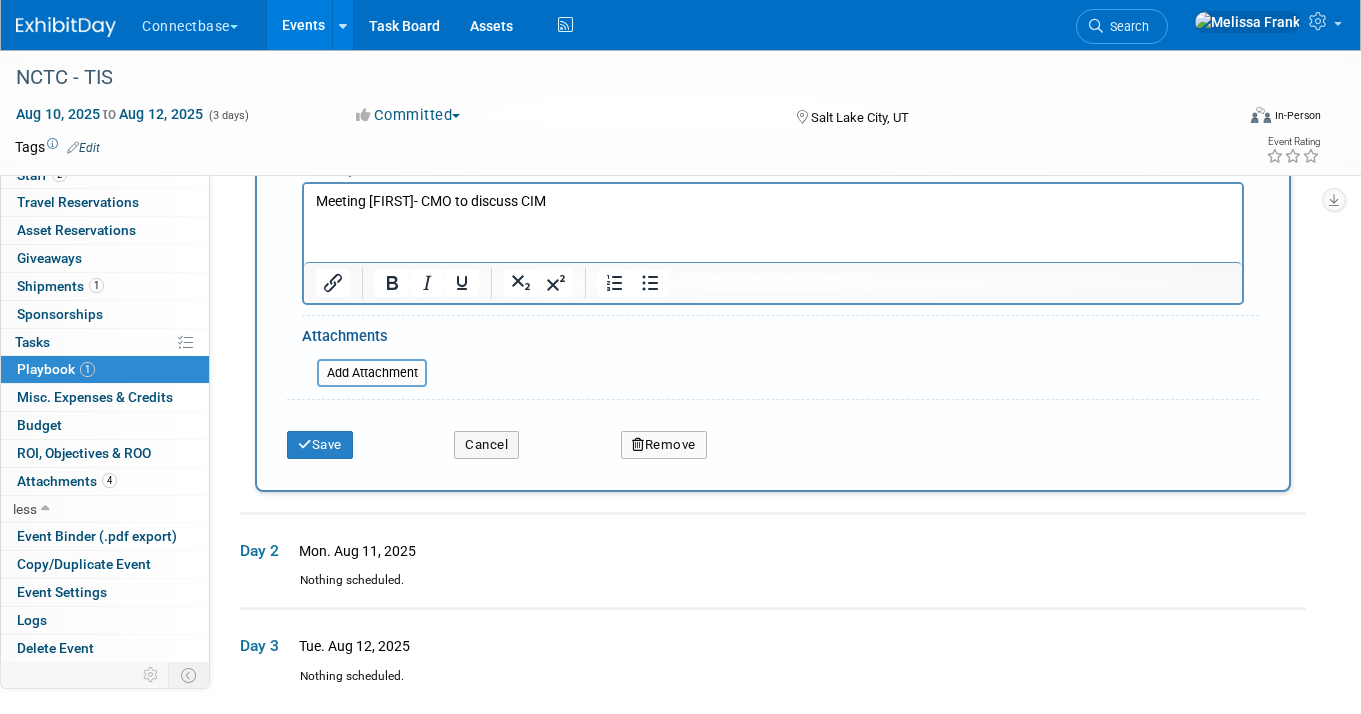 click on "Remove" at bounding box center [664, 445] 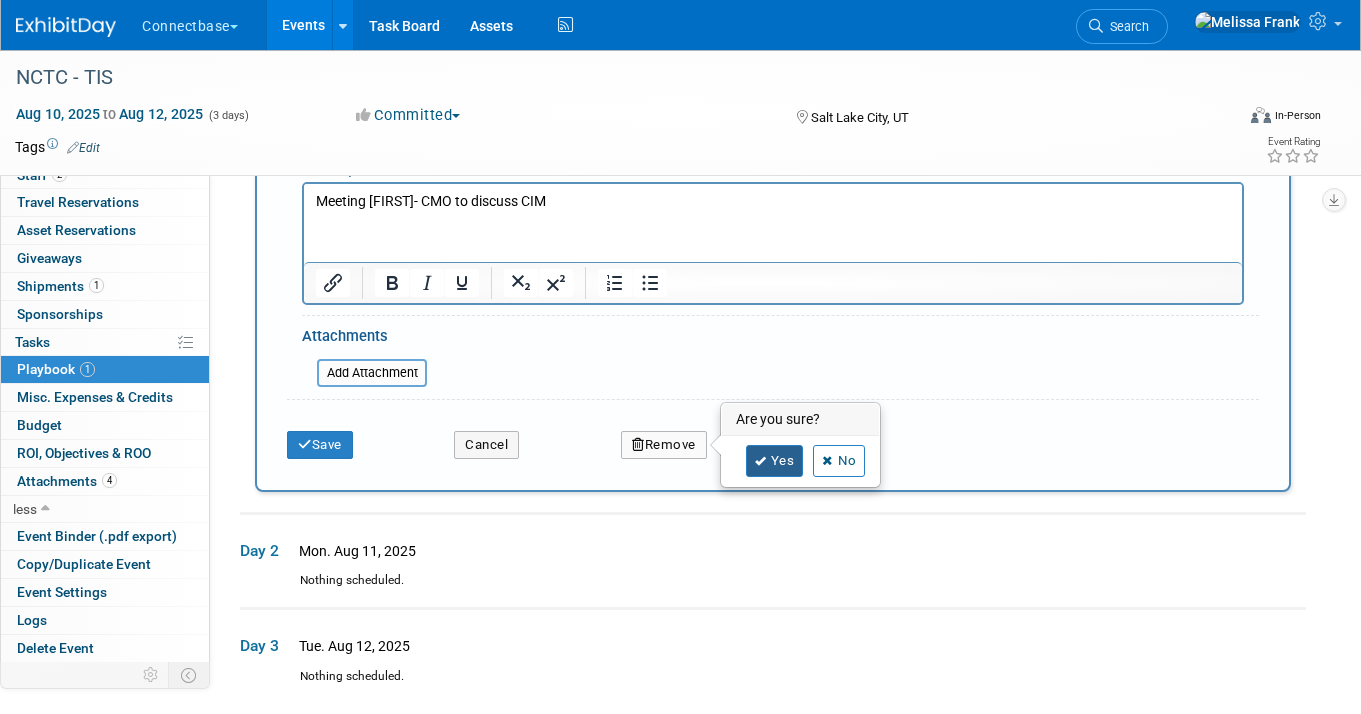 click on "Yes" at bounding box center [775, 461] 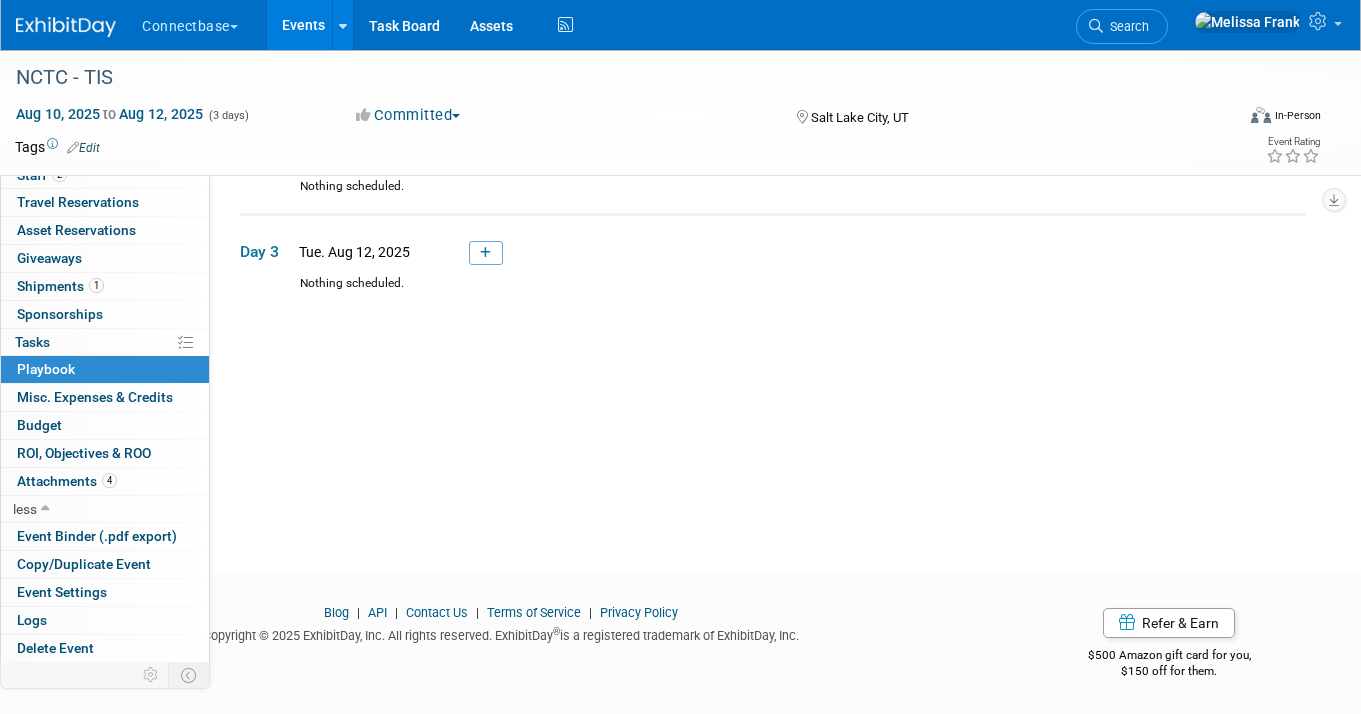 scroll, scrollTop: 0, scrollLeft: 0, axis: both 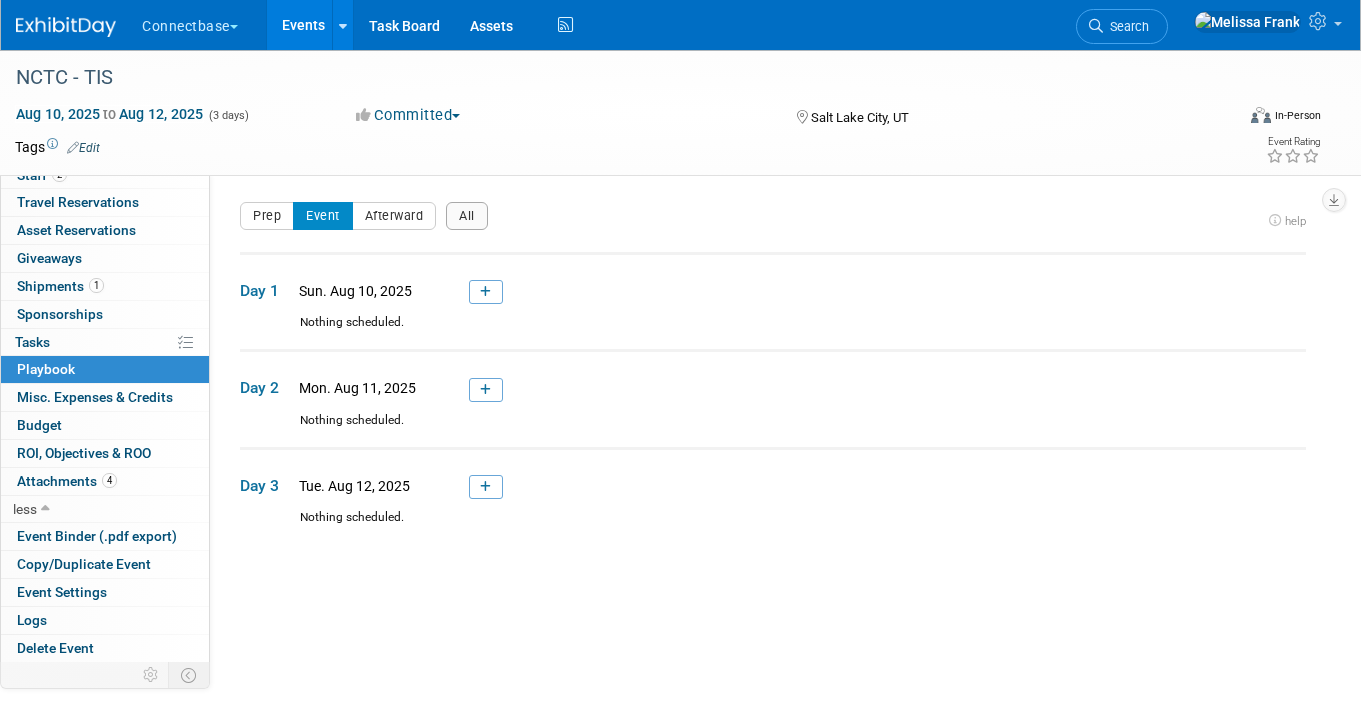 click on "Events" at bounding box center [303, 25] 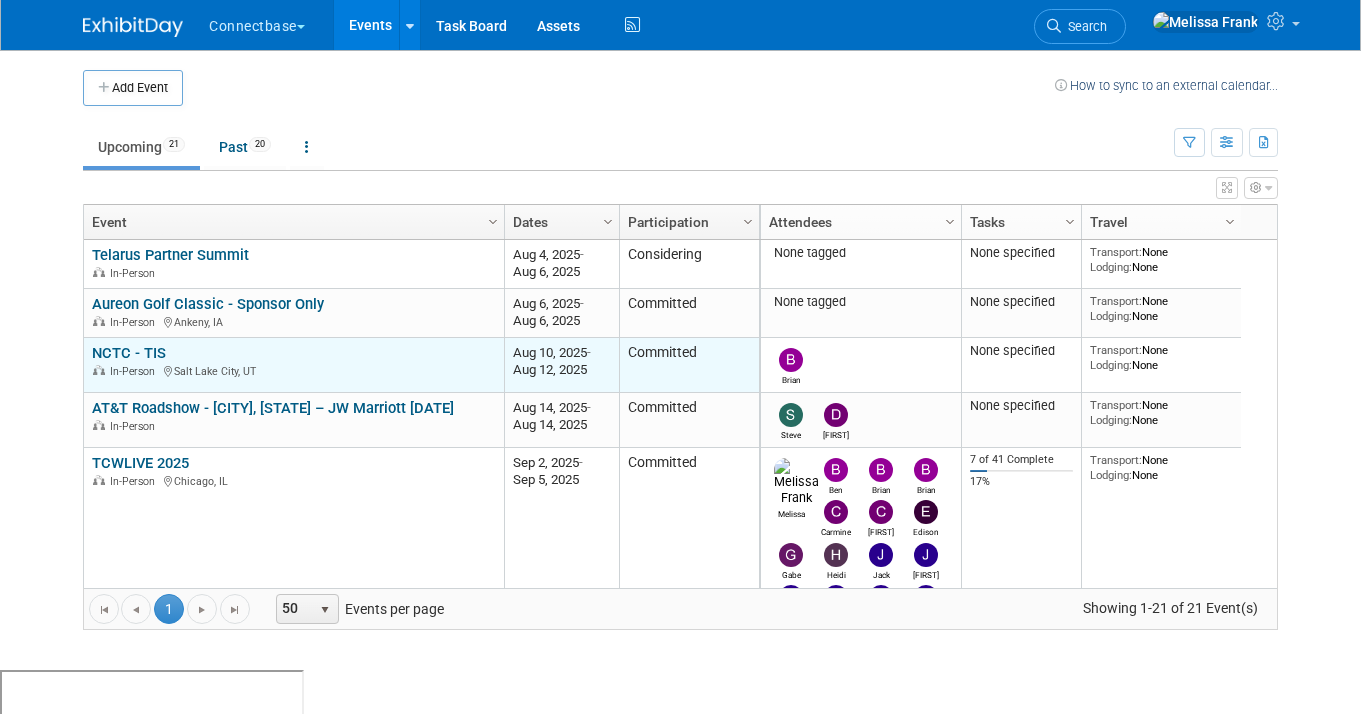 scroll, scrollTop: 0, scrollLeft: 0, axis: both 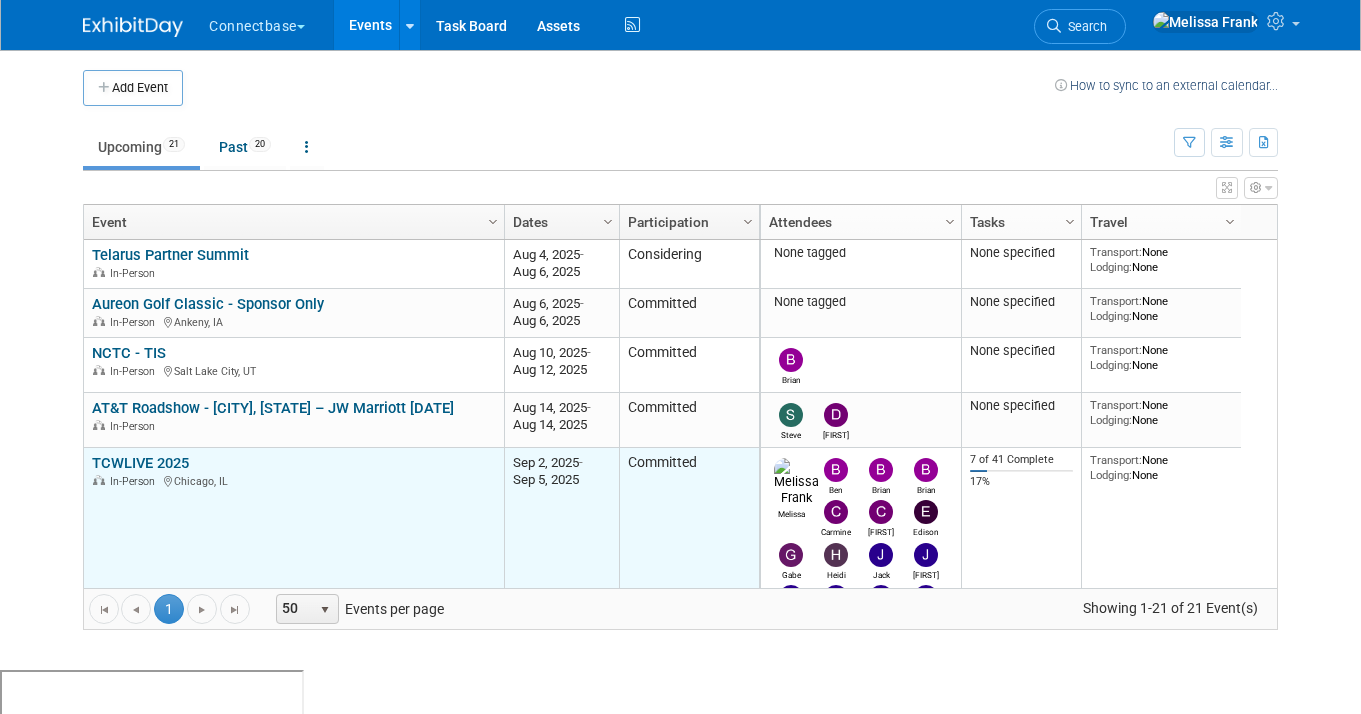 click on "TCWLIVE 2025" at bounding box center (140, 463) 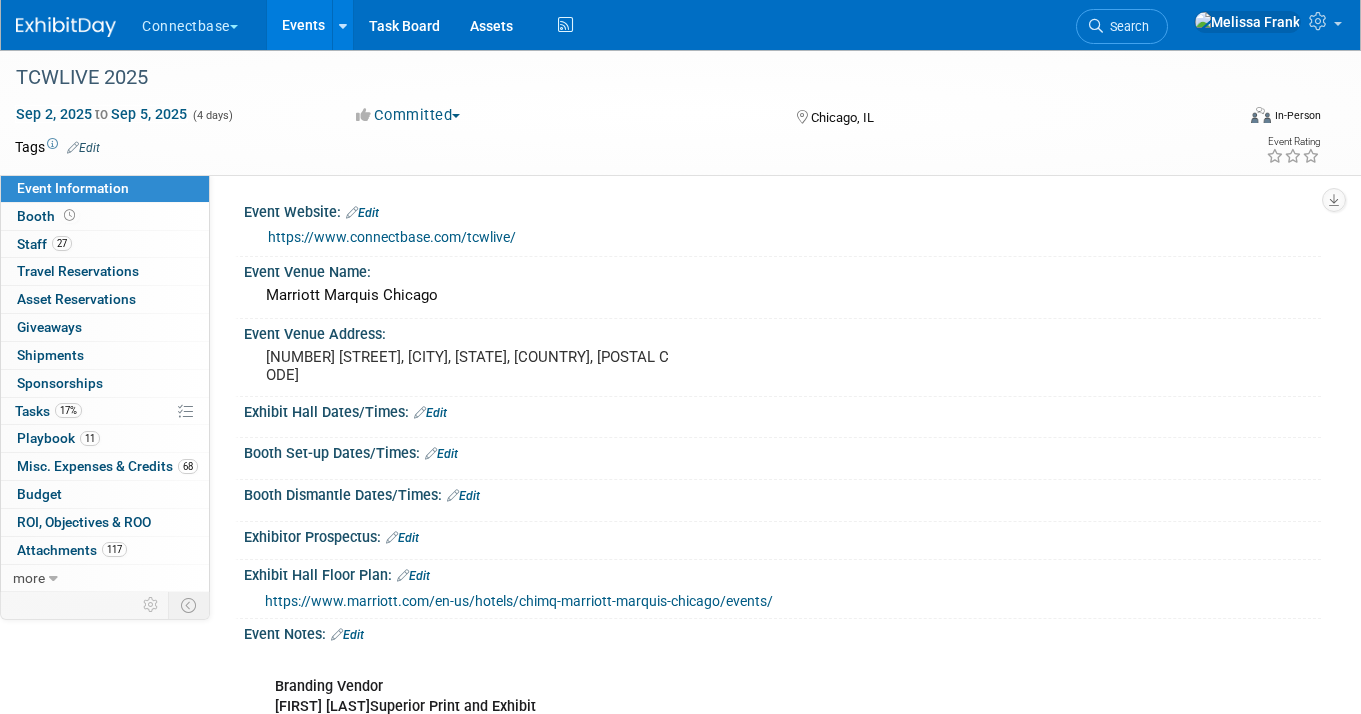 scroll, scrollTop: 0, scrollLeft: 0, axis: both 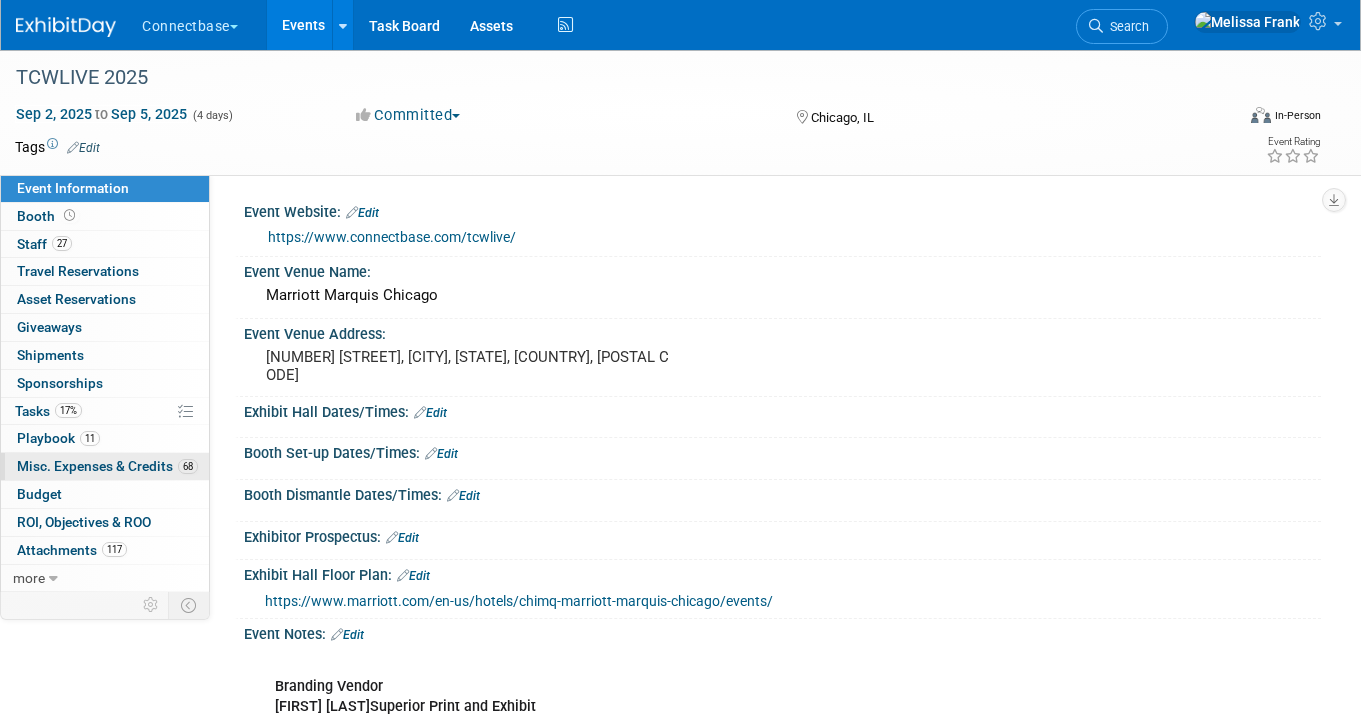click on "Misc. Expenses & Credits 68" at bounding box center [107, 466] 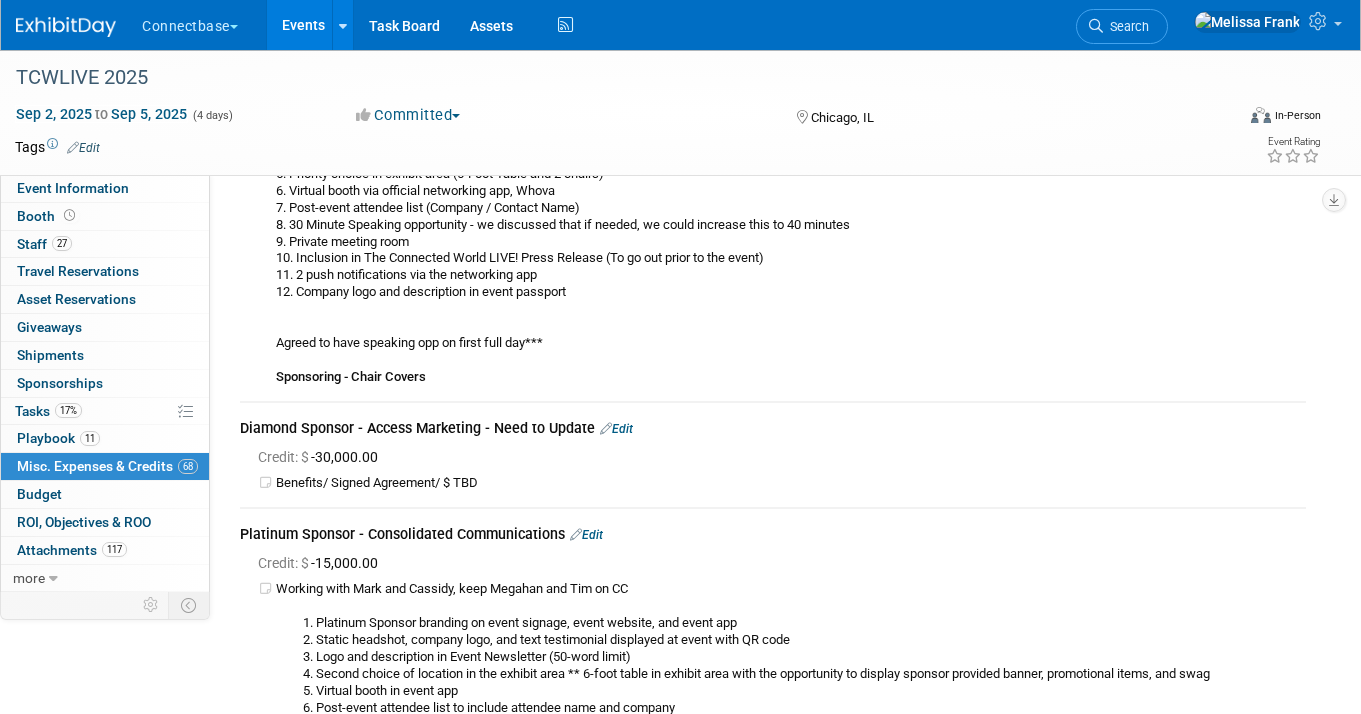 scroll, scrollTop: 0, scrollLeft: 0, axis: both 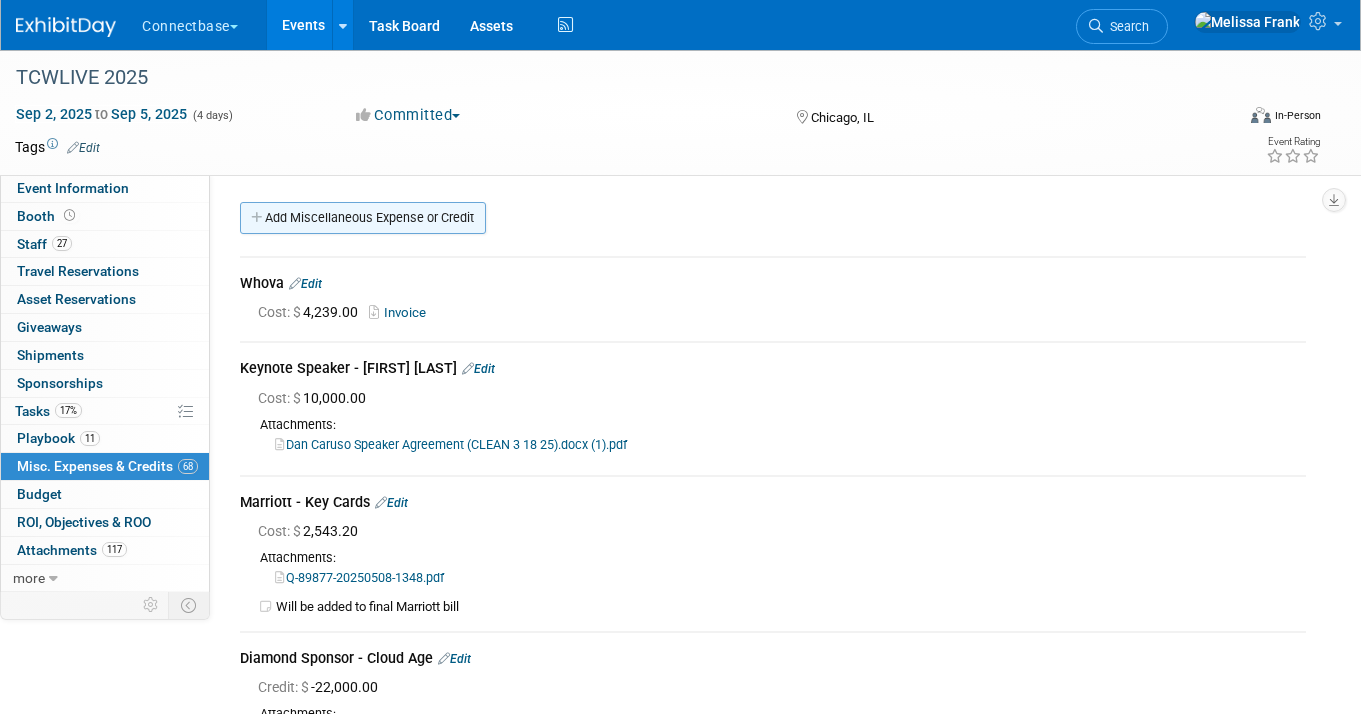 click on "Add Miscellaneous Expense or Credit" at bounding box center (363, 218) 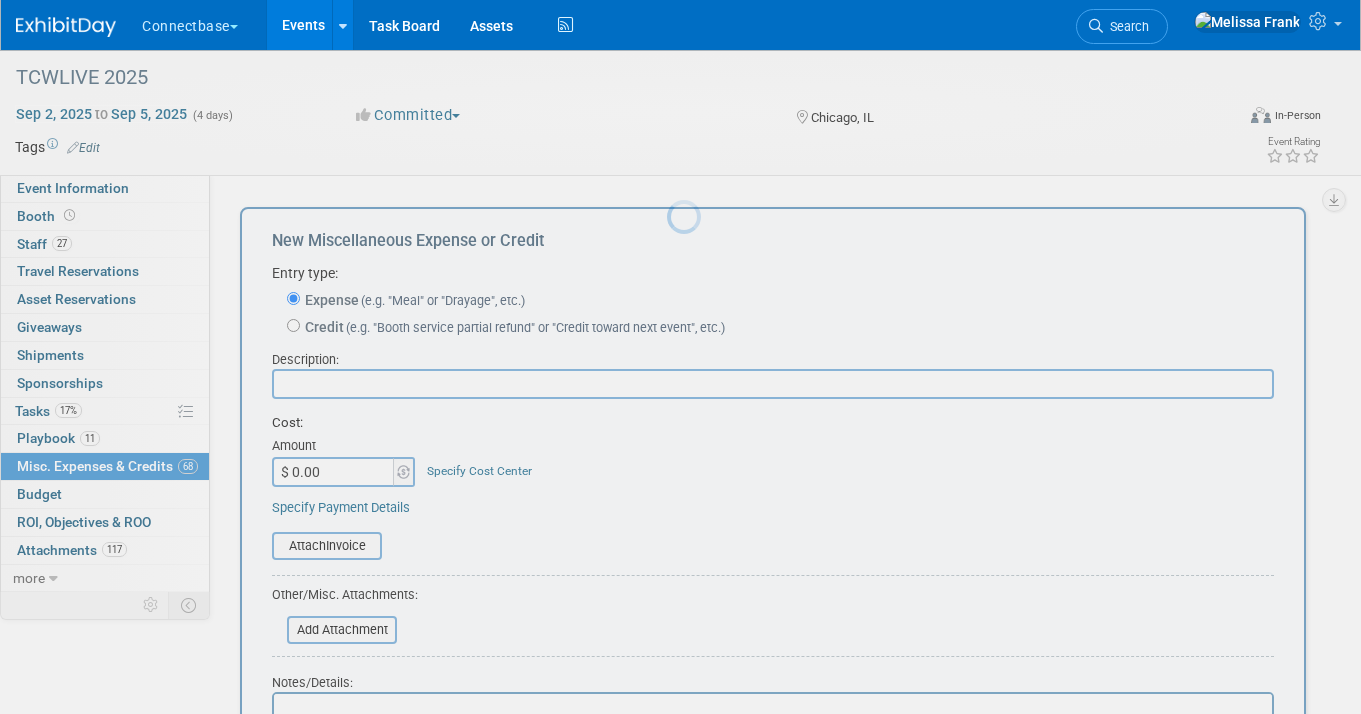 scroll, scrollTop: 0, scrollLeft: 0, axis: both 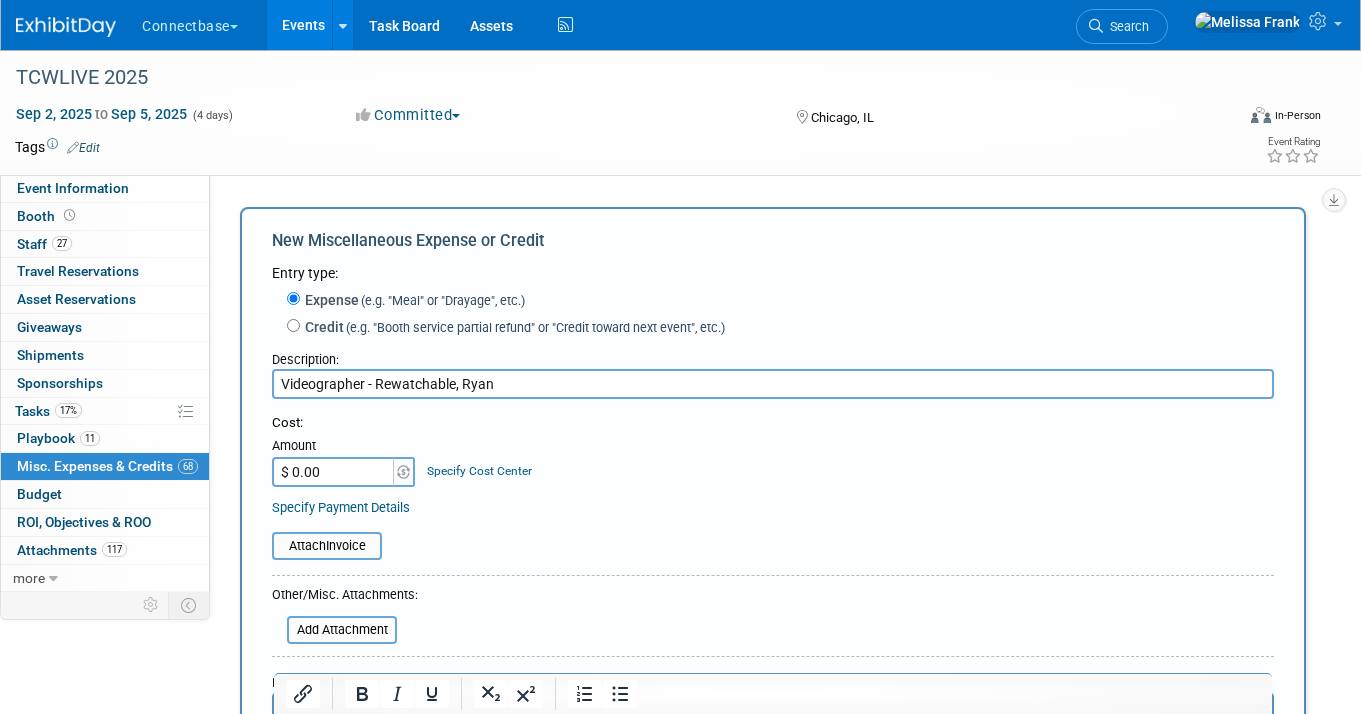 type on "Videographer - Rewatchable, Ryan" 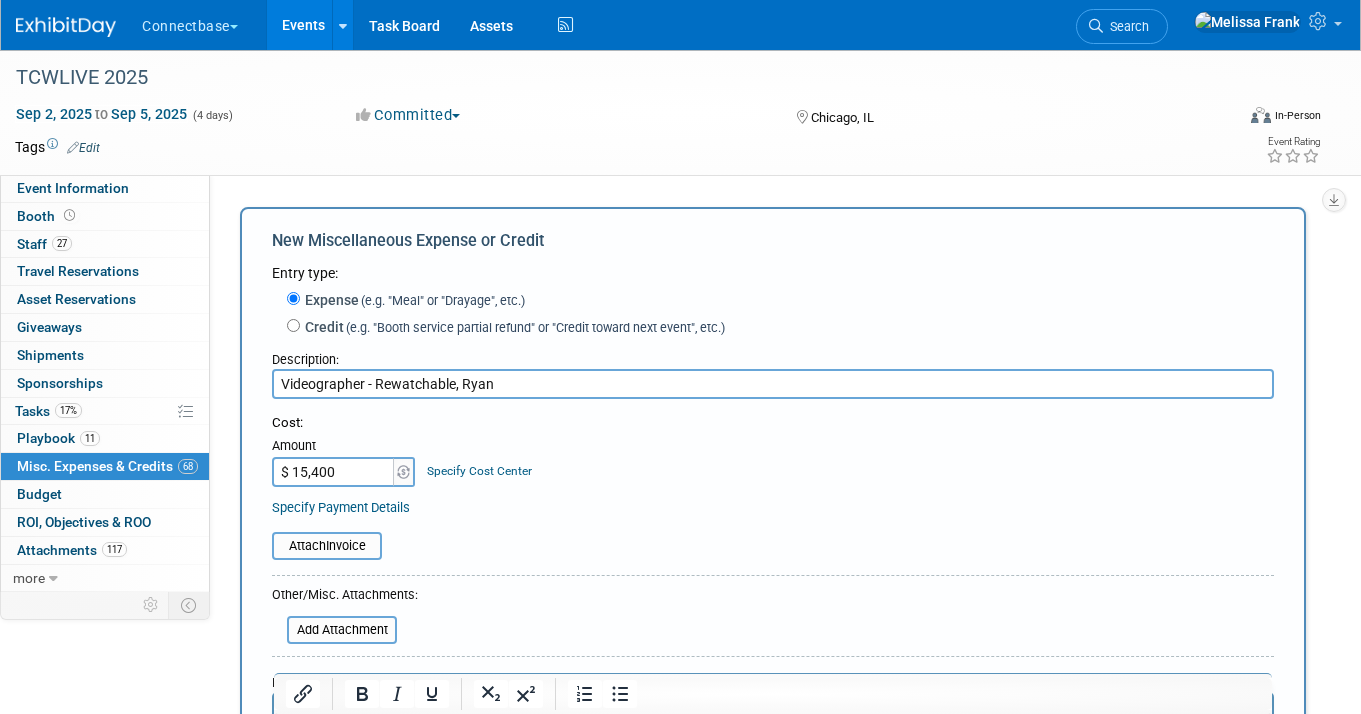 type on "$ 15,400.00" 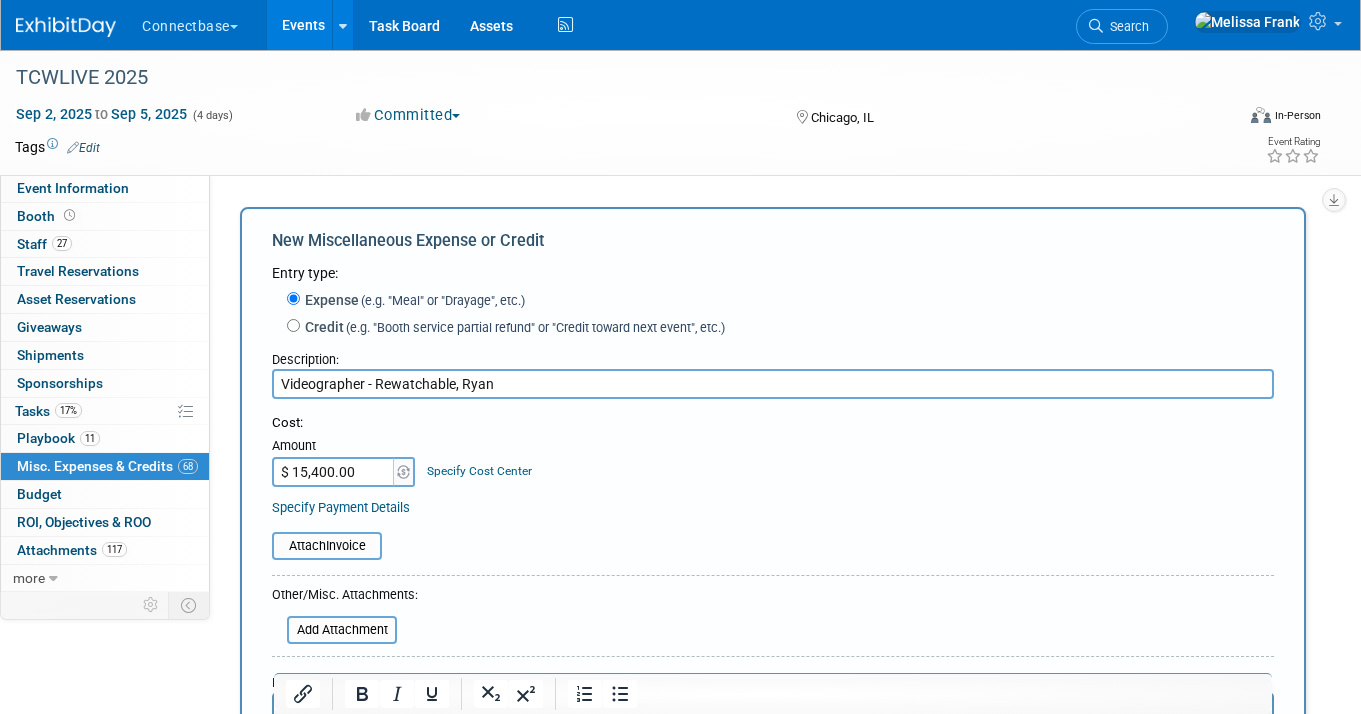 click on "Specify Payment Details" at bounding box center [773, 507] 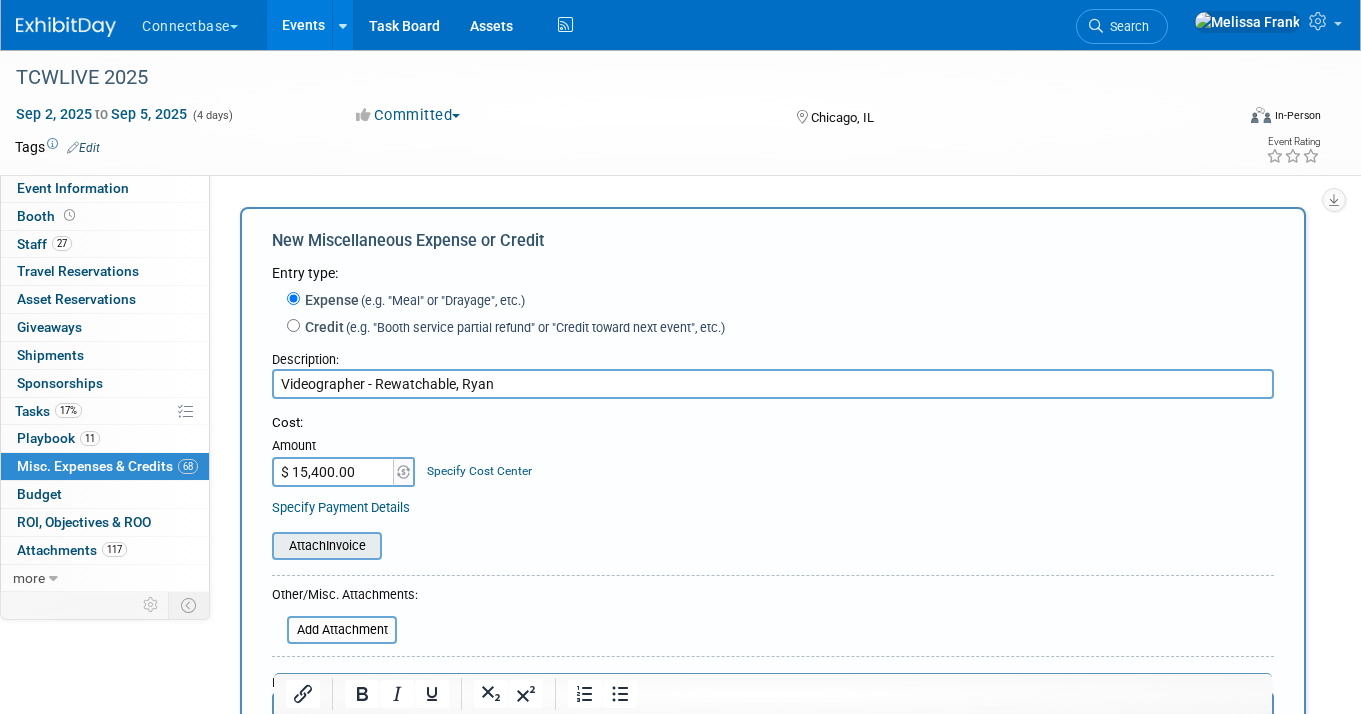 click at bounding box center [261, 546] 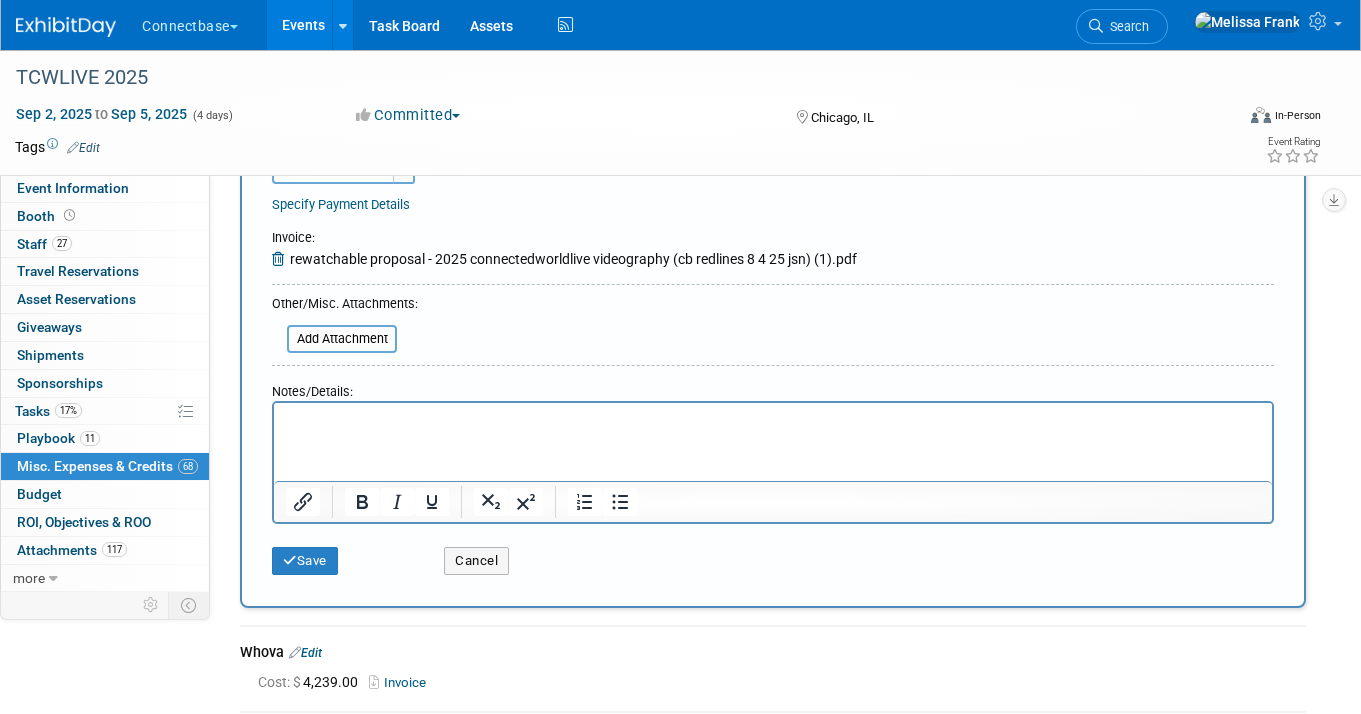 scroll, scrollTop: 317, scrollLeft: 0, axis: vertical 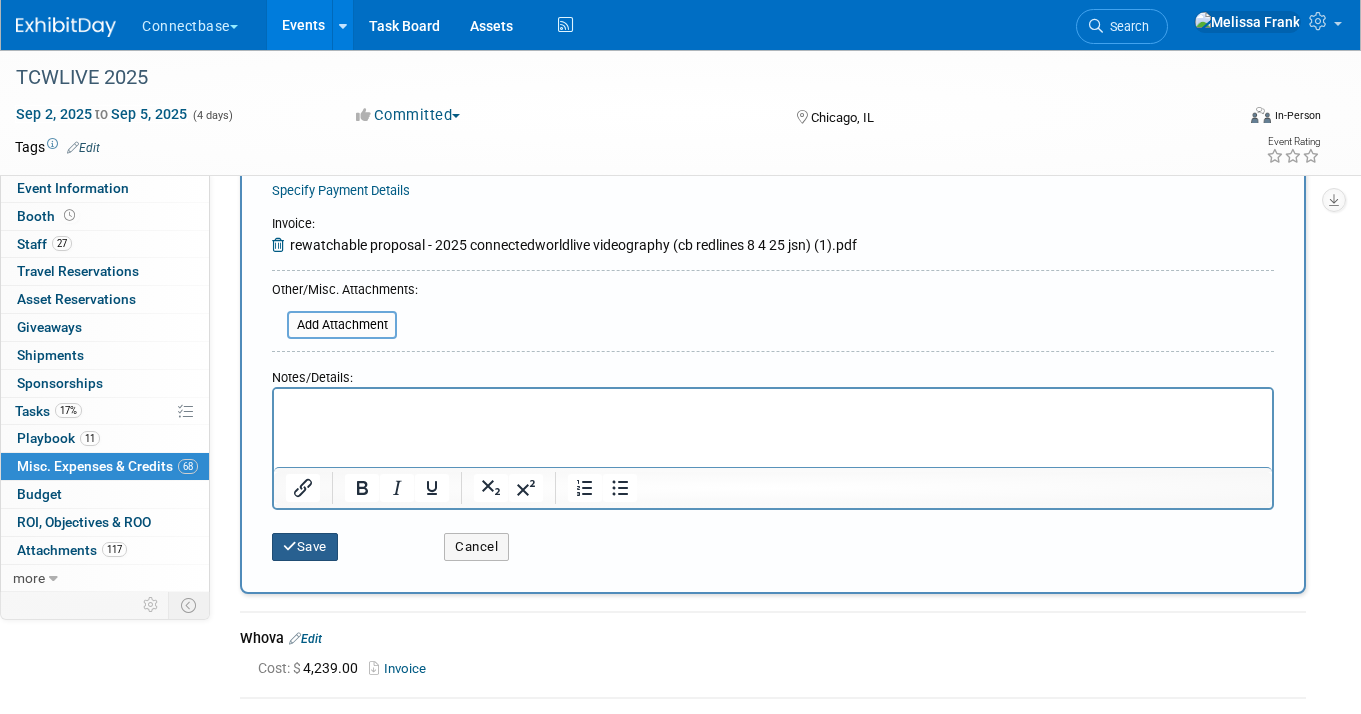 click on "Save" at bounding box center (305, 547) 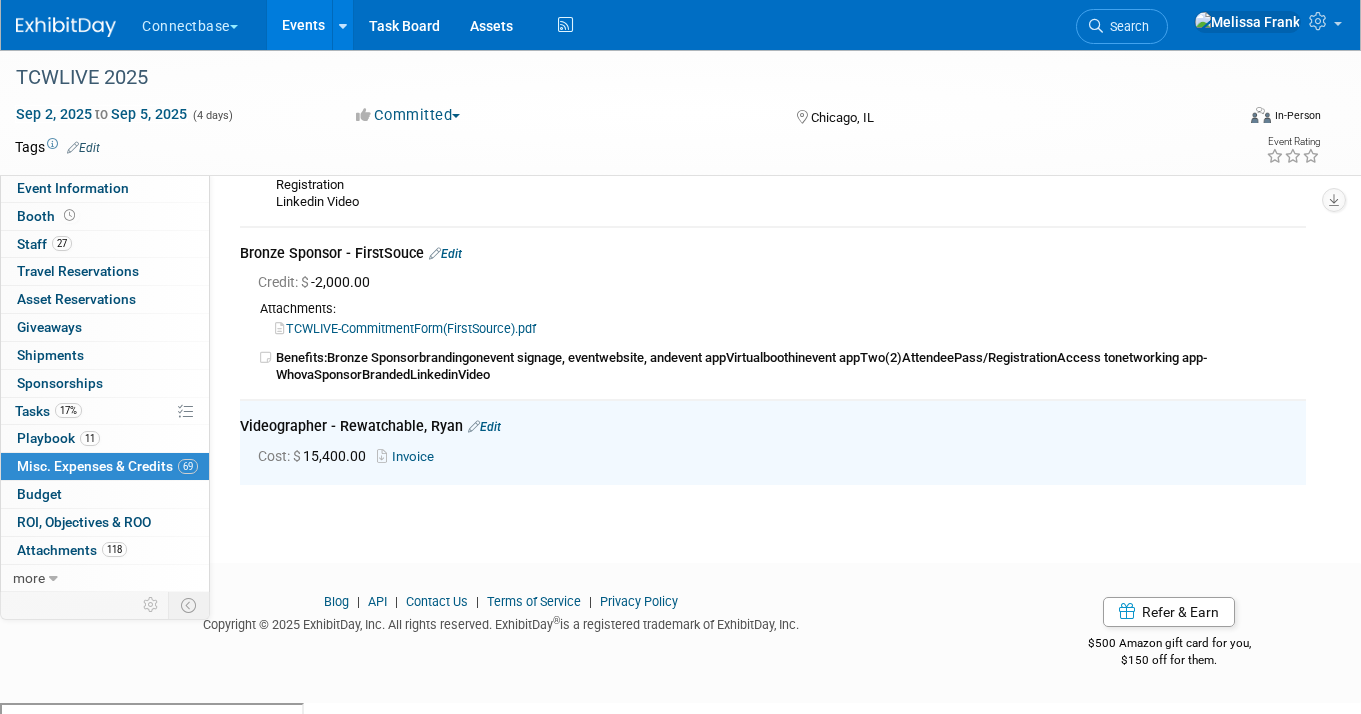 scroll, scrollTop: 18727, scrollLeft: 0, axis: vertical 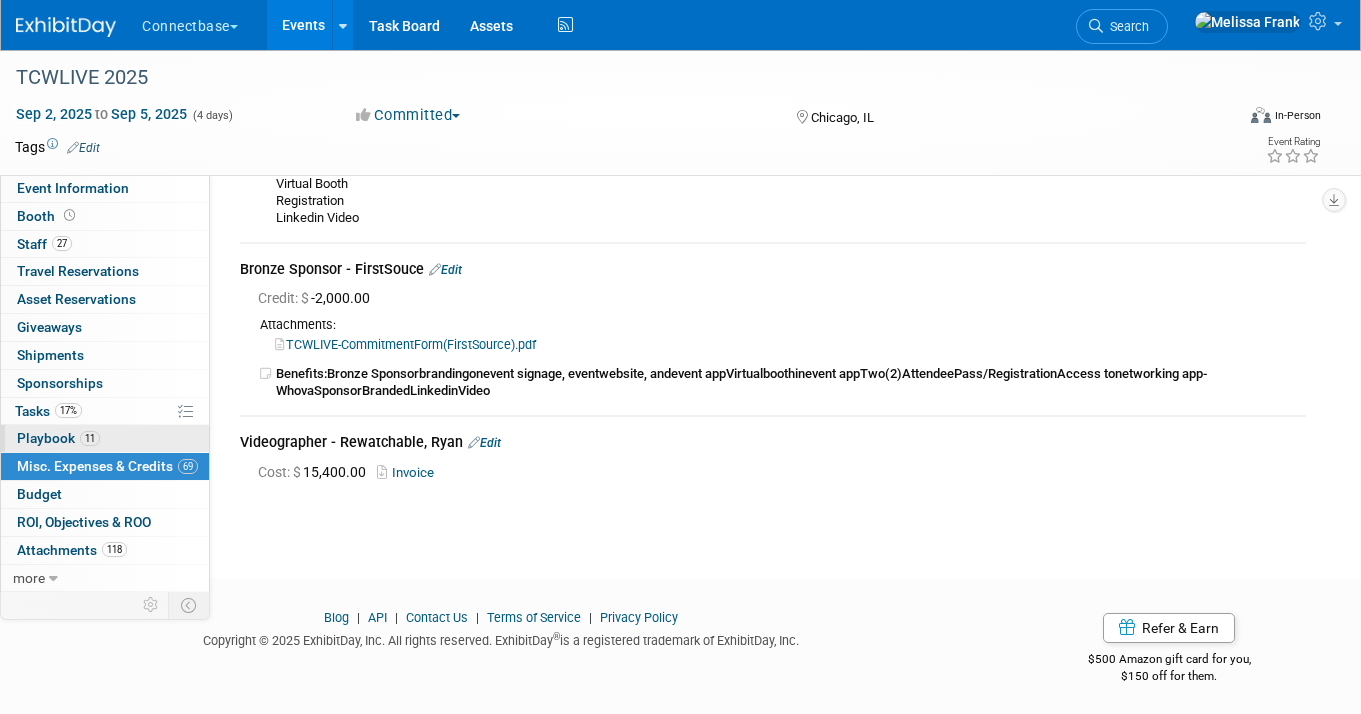 click on "11" at bounding box center [90, 438] 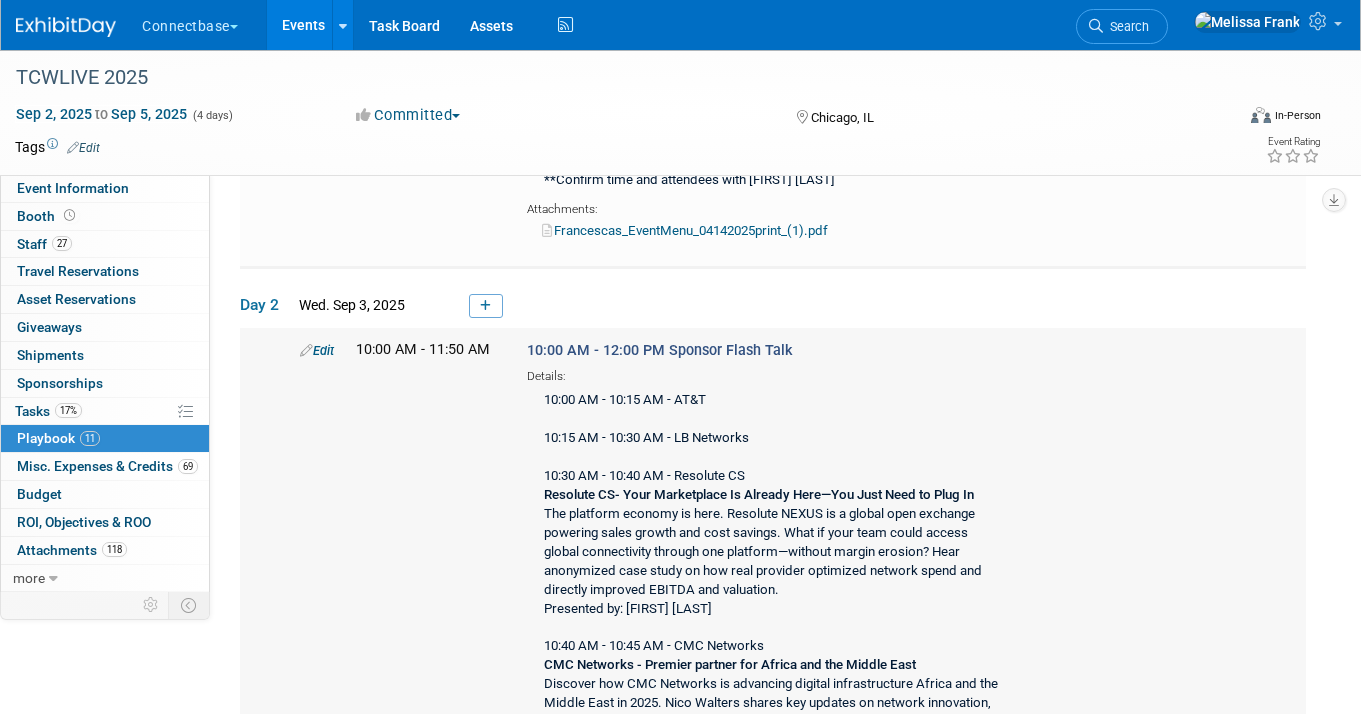 click on "Edit" at bounding box center [317, 350] 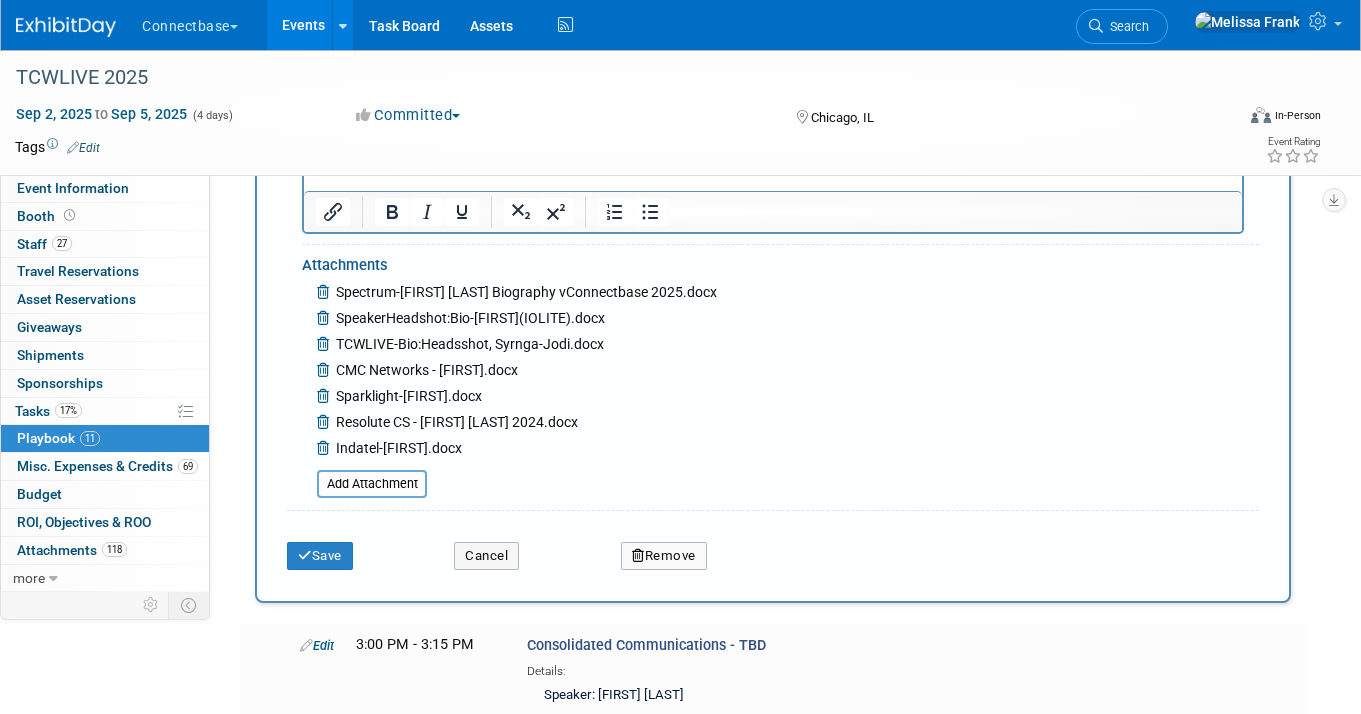 scroll, scrollTop: 2541, scrollLeft: 0, axis: vertical 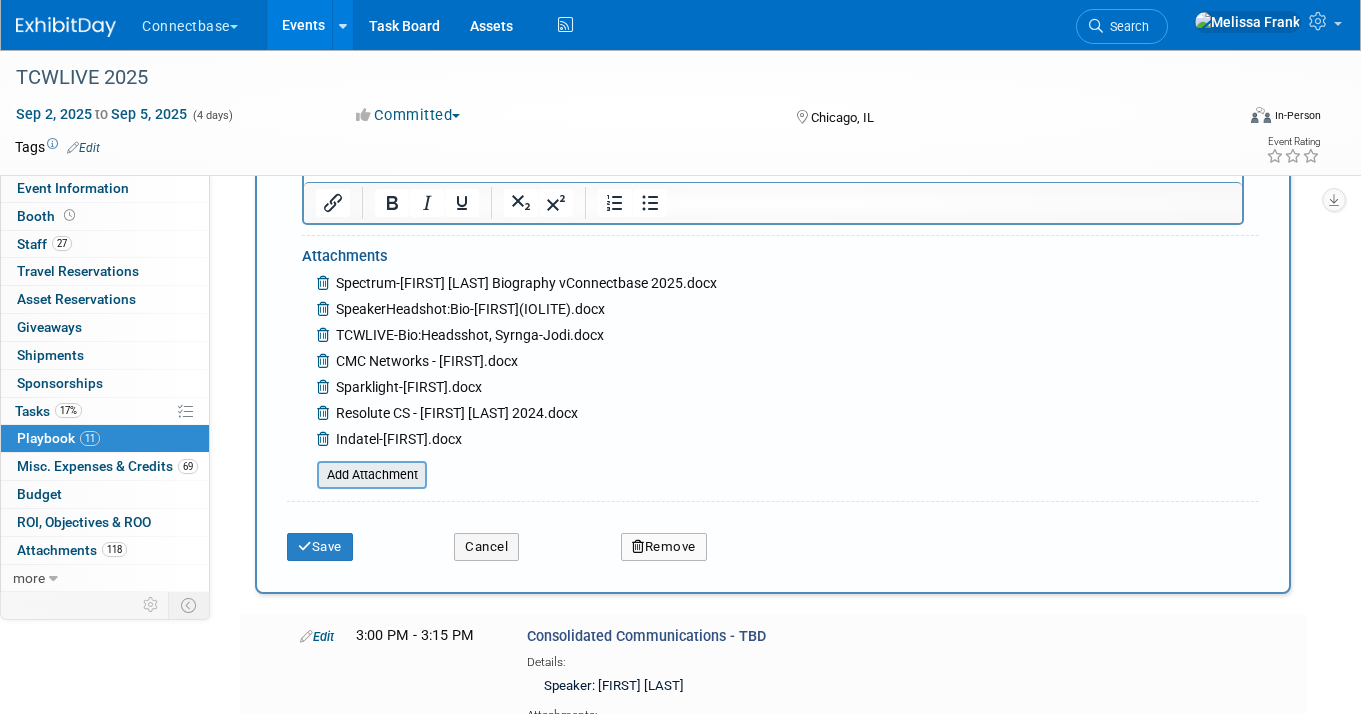 click at bounding box center (306, 475) 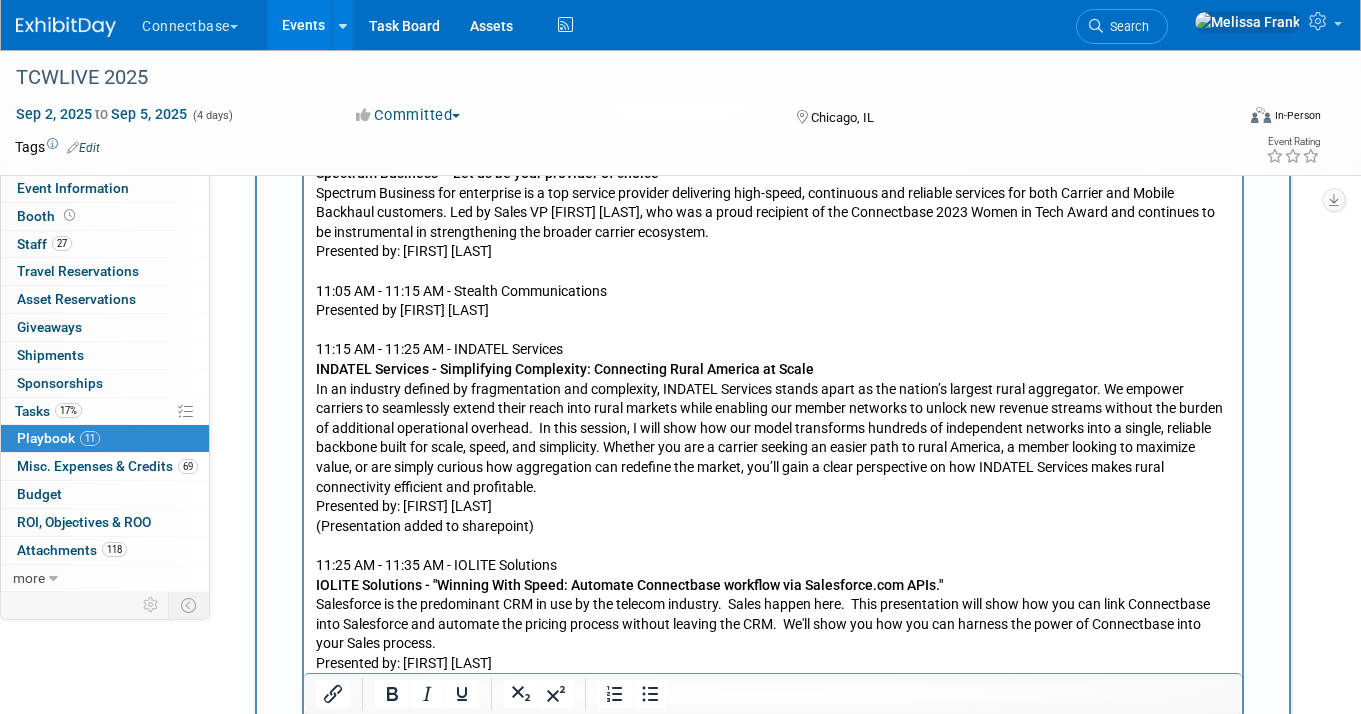 scroll, scrollTop: 1877, scrollLeft: 0, axis: vertical 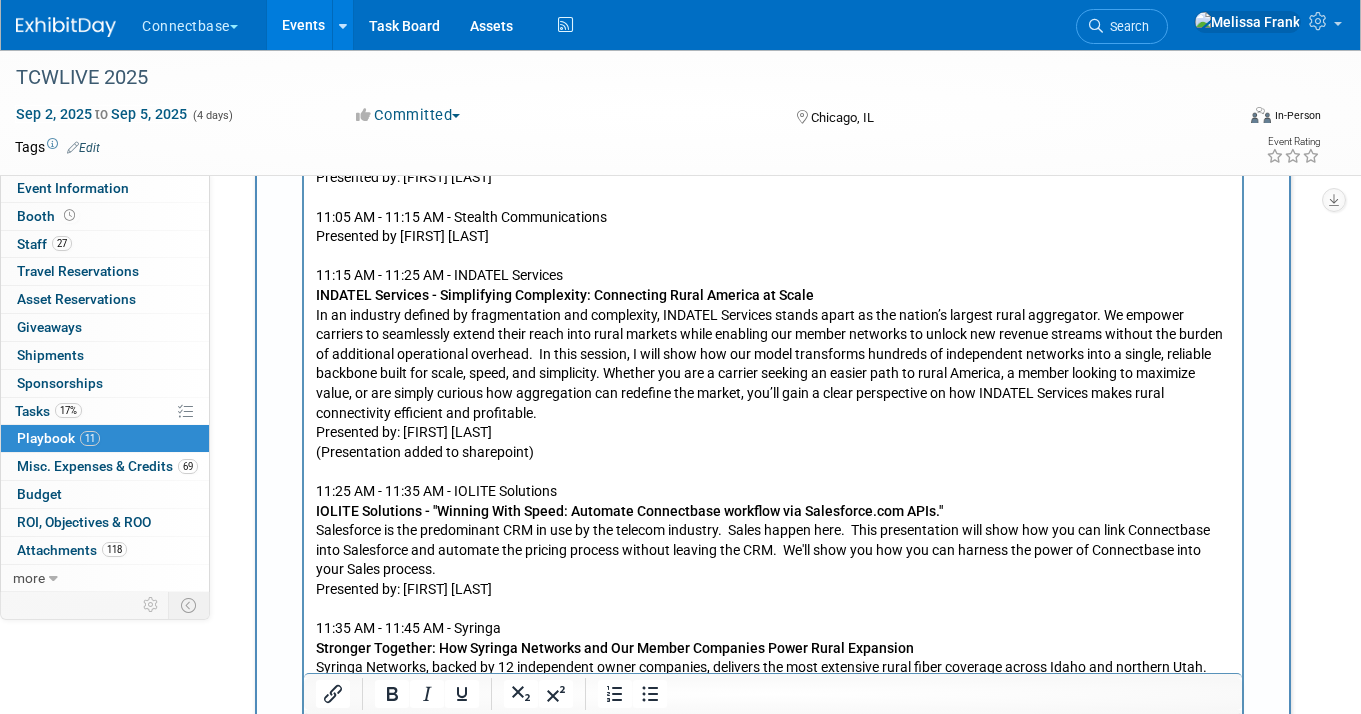 click on "10:00 AM - 10:15 AM - AT&T 10:15 AM - 10:30 AM - LB Networks 10:30 AM - 10:40 AM - Resolute CS Resolute CS- Your Marketplace Is Already Here—You Just Need to Plug In The platform economy is here. Resolute NEXUS is a global open exchange powering sales growth and cost savings. What if your team could access global connectivity through one platform—without margin erosion? Hear anonymized case study on how real provider optimized network spend and directly improved EBITDA and valuation. Presented by: [FIRST] [LAST] 10:40 AM - 10:45 AM - CMC Networks CMC Networks - Premier partner for Africa and the Middle East Discover how CMC Networks is advancing digital infrastructure Africa and the Middle East in 2025. [FIRST] [LAST] shares key updates on network innovation, regional connectivity, and secure cloud services. Gain insights into emerging trends shaping the connected world and how CMC Networks is enabling scalable, intelligent, and inclusive digital transformation in the region. Presented by: [FIRST] [LAST]" at bounding box center [773, 228] 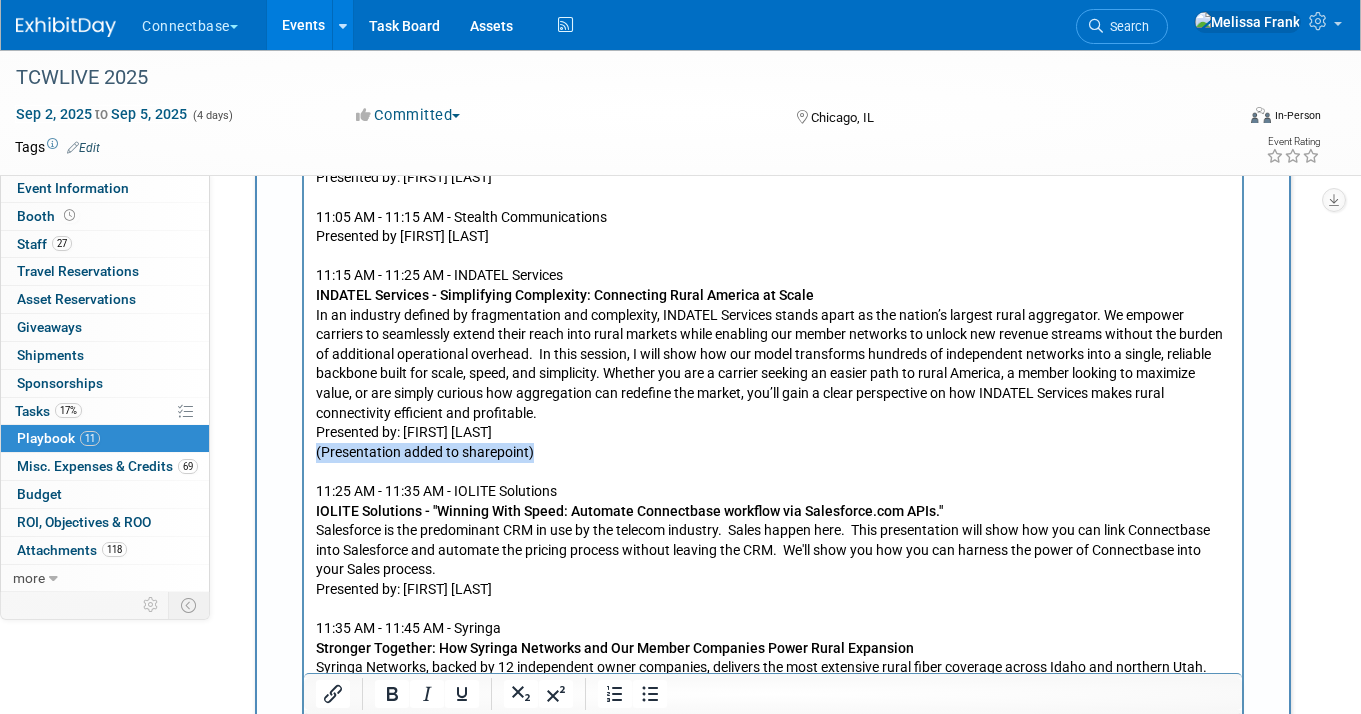 drag, startPoint x: 540, startPoint y: 451, endPoint x: 314, endPoint y: 463, distance: 226.31836 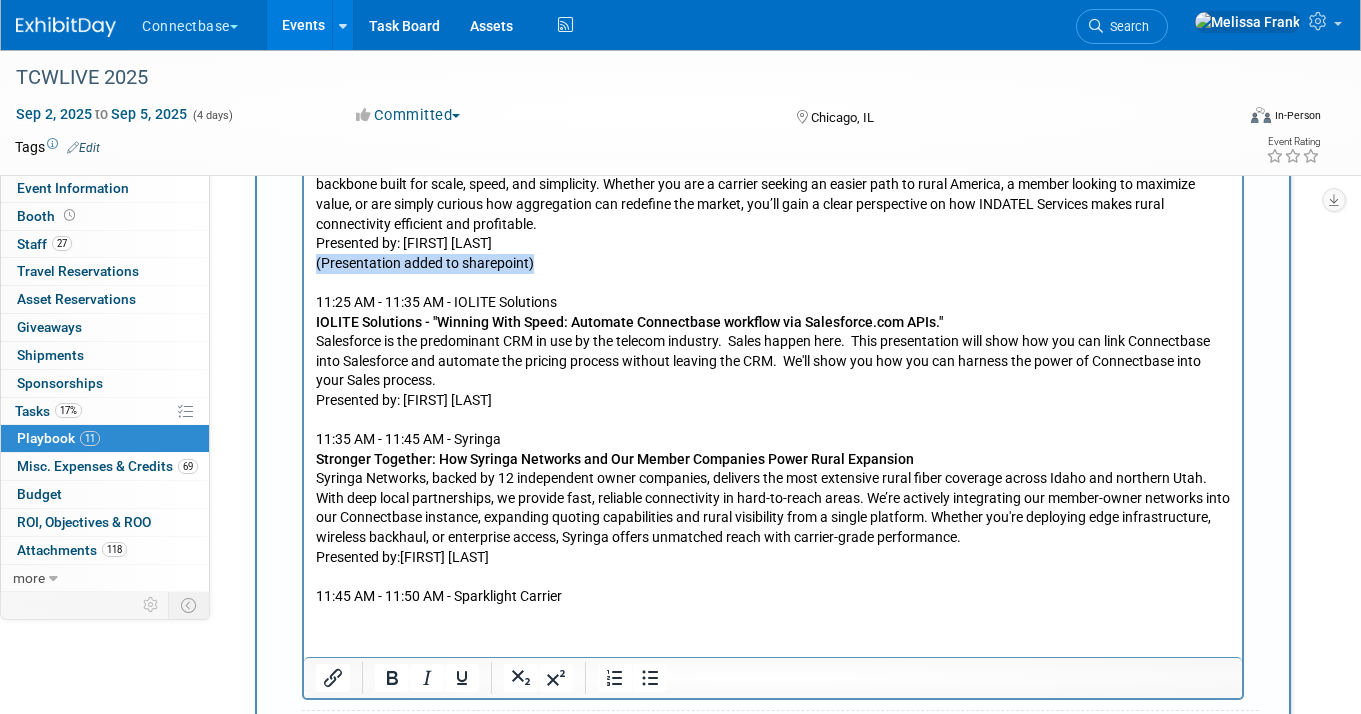scroll, scrollTop: 2083, scrollLeft: 0, axis: vertical 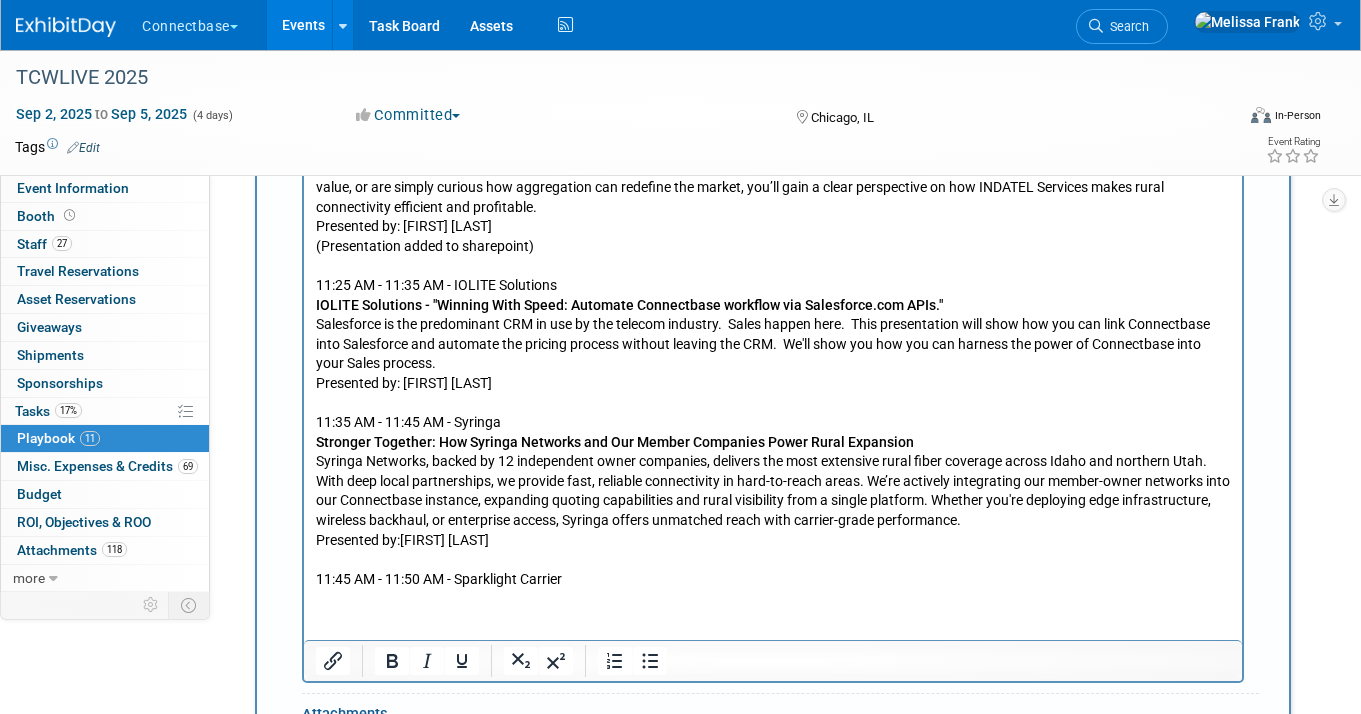 click on "10:00 AM - 10:15 AM - AT&T 10:15 AM - 10:30 AM - LB Networks 10:30 AM - 10:40 AM - Resolute CS Resolute CS- Your Marketplace Is Already Here—You Just Need to Plug In The platform economy is here. Resolute NEXUS is a global open exchange powering sales growth and cost savings. What if your team could access global connectivity through one platform—without margin erosion? Hear anonymized case study on how real provider optimized network spend and directly improved EBITDA and valuation. Presented by: [FIRST] [LAST] 10:40 AM - 10:45 AM - CMC Networks CMC Networks - Premier partner for Africa and the Middle East Discover how CMC Networks is advancing digital infrastructure Africa and the Middle East in 2025. [FIRST] [LAST] shares key updates on network innovation, regional connectivity, and secure cloud services. Gain insights into emerging trends shaping the connected world and how CMC Networks is enabling scalable, intelligent, and inclusive digital transformation in the region. Presented by: [FIRST] [LAST]" at bounding box center (773, 22) 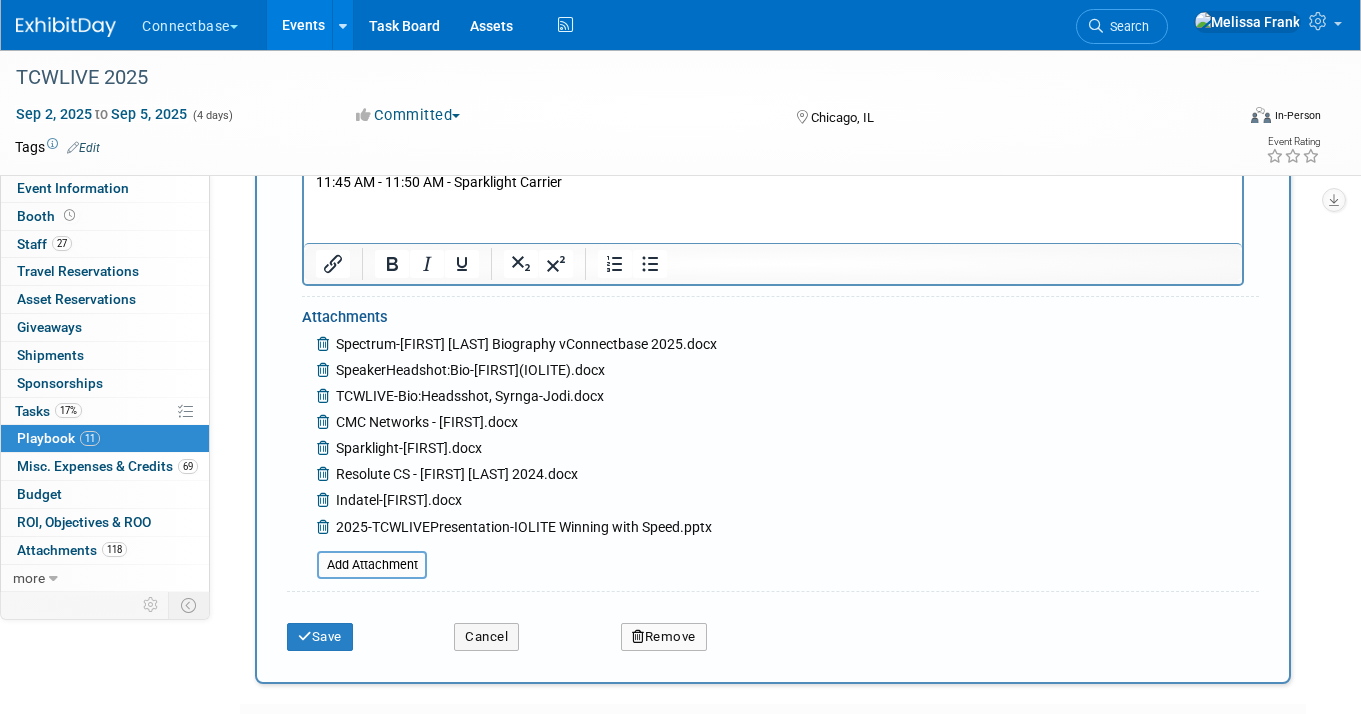 scroll, scrollTop: 2562, scrollLeft: 0, axis: vertical 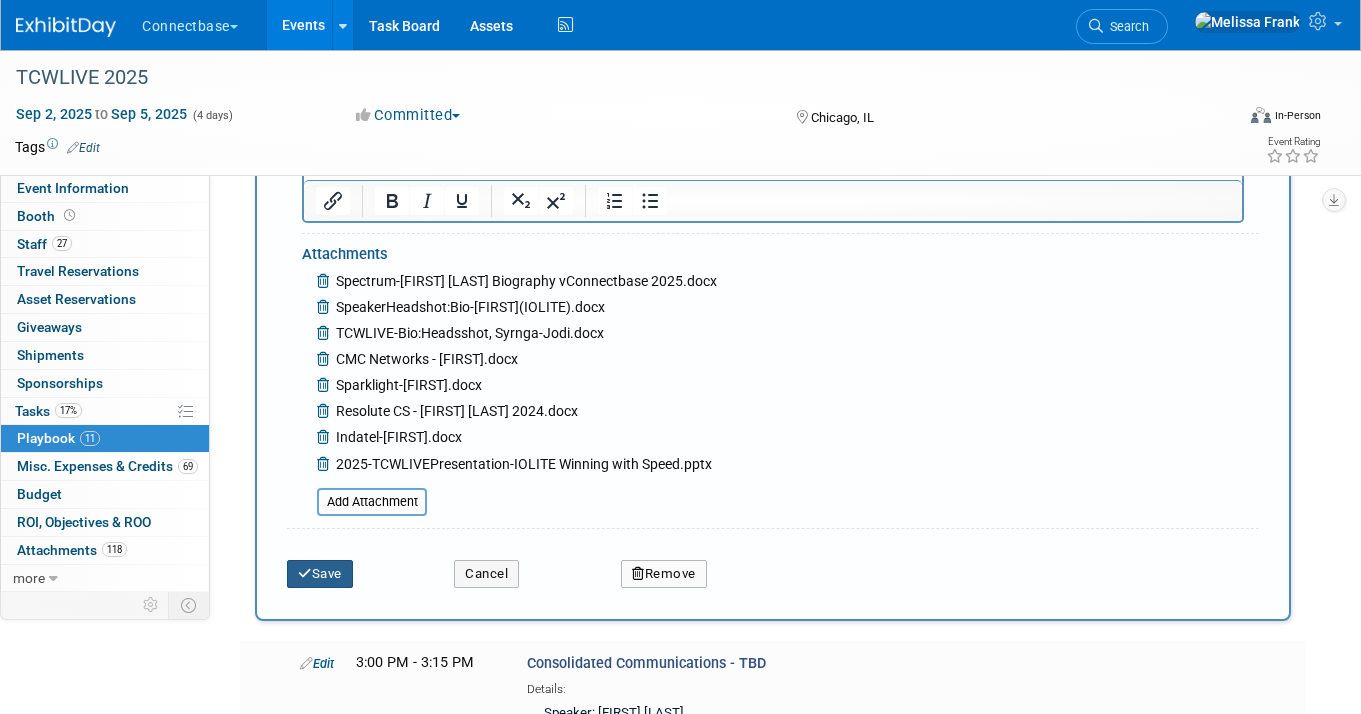click on "Save" at bounding box center (320, 574) 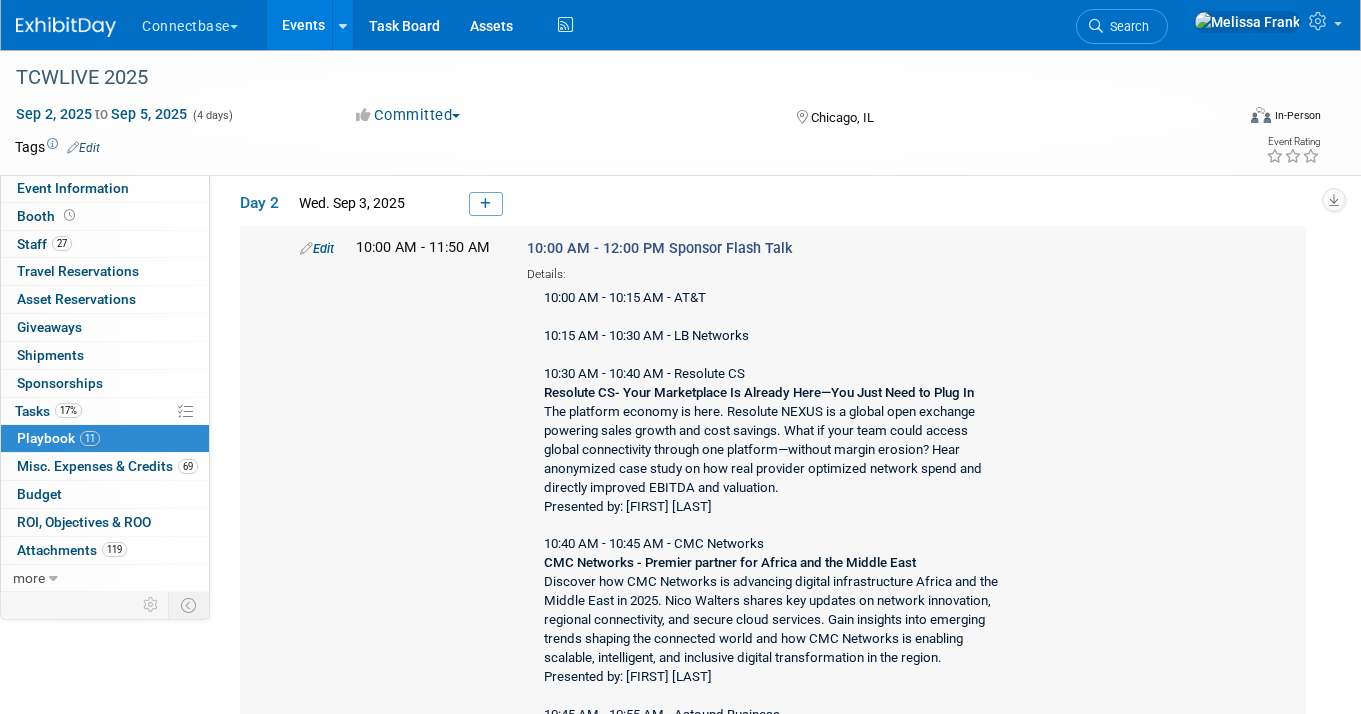 scroll, scrollTop: 747, scrollLeft: 0, axis: vertical 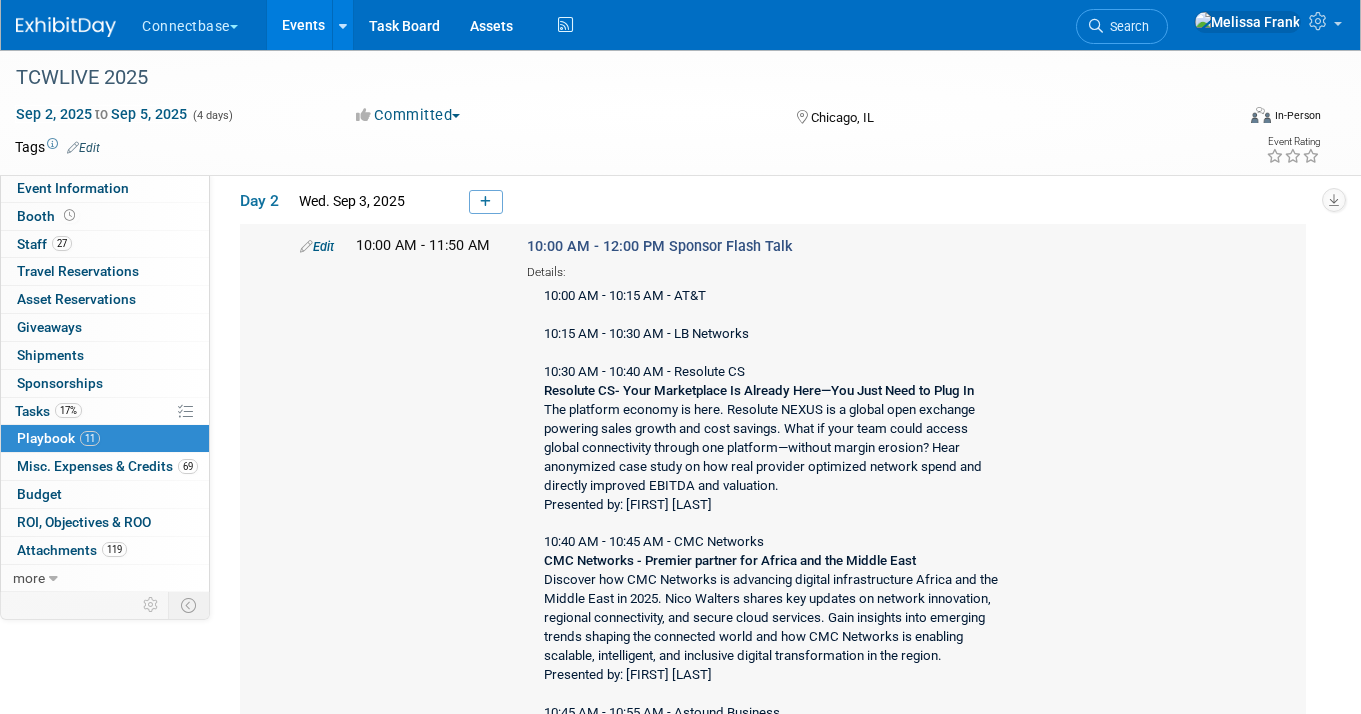 click on "Edit" at bounding box center [317, 246] 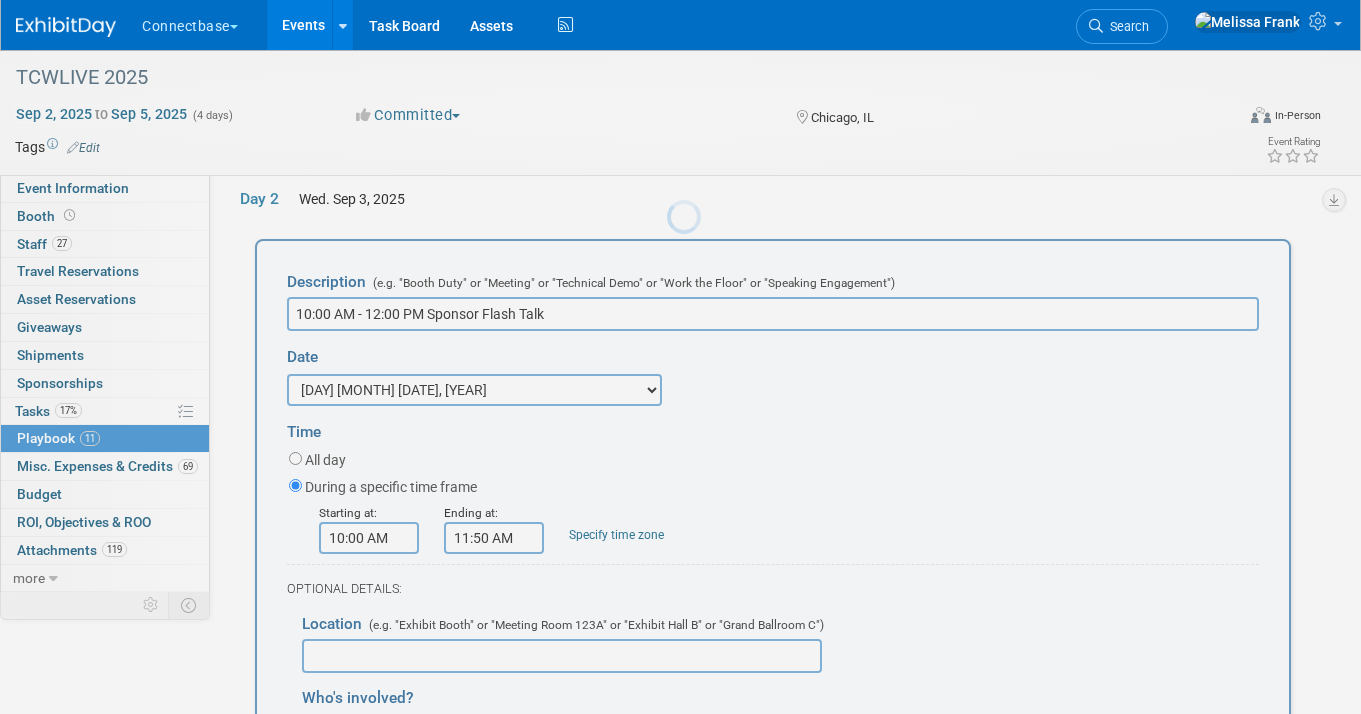 scroll, scrollTop: 742, scrollLeft: 0, axis: vertical 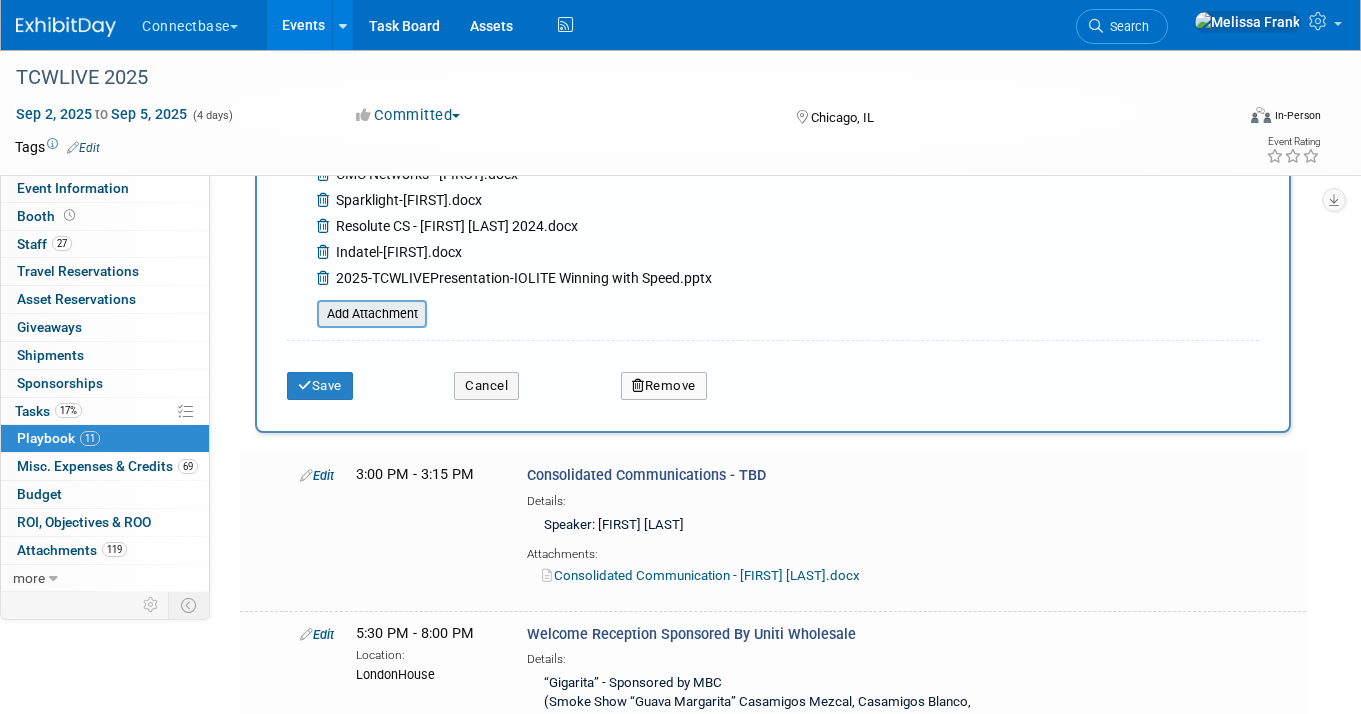 click at bounding box center (306, 314) 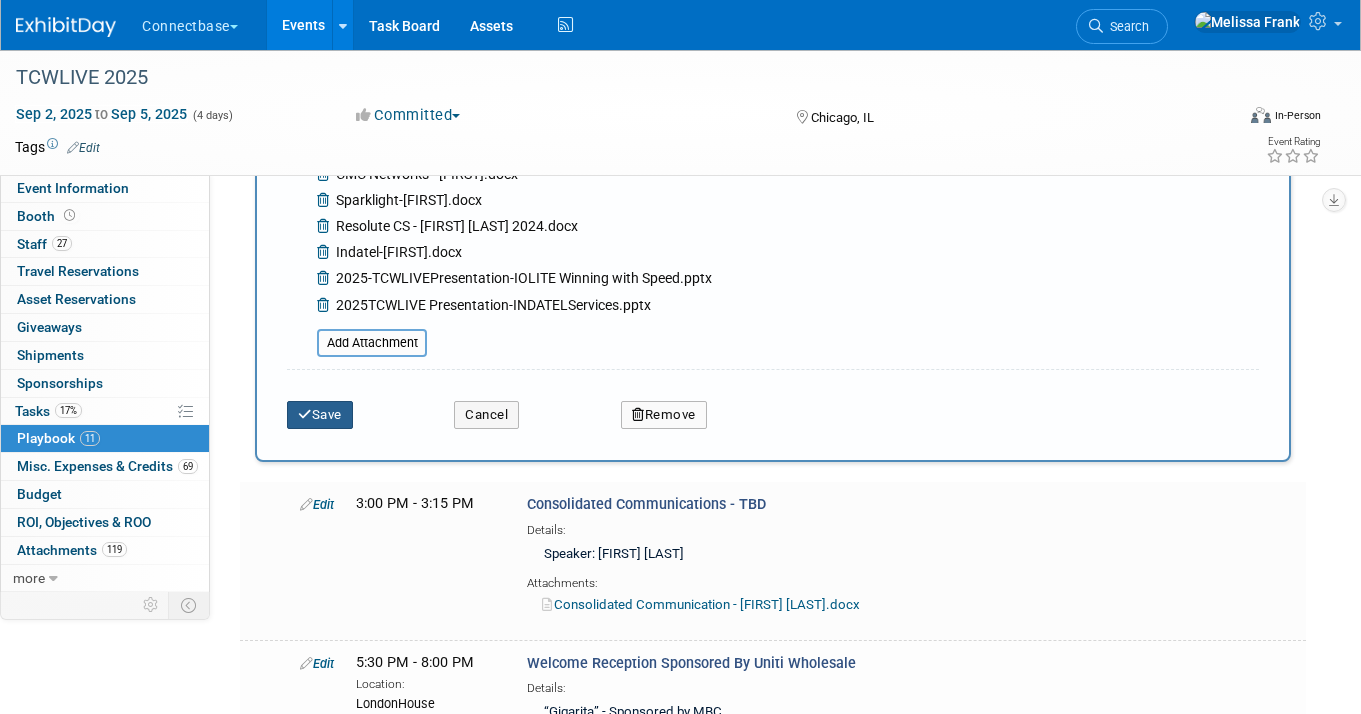 click on "Save" at bounding box center (320, 415) 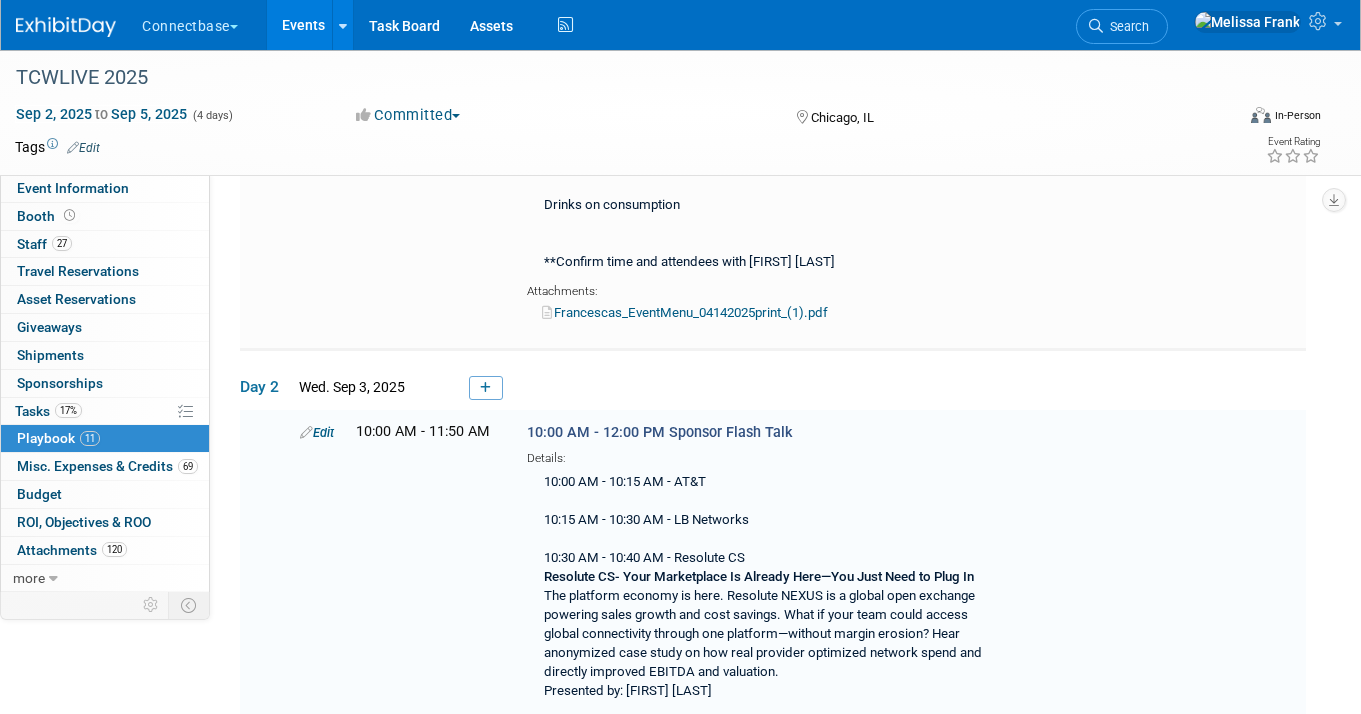 scroll, scrollTop: 719, scrollLeft: 0, axis: vertical 